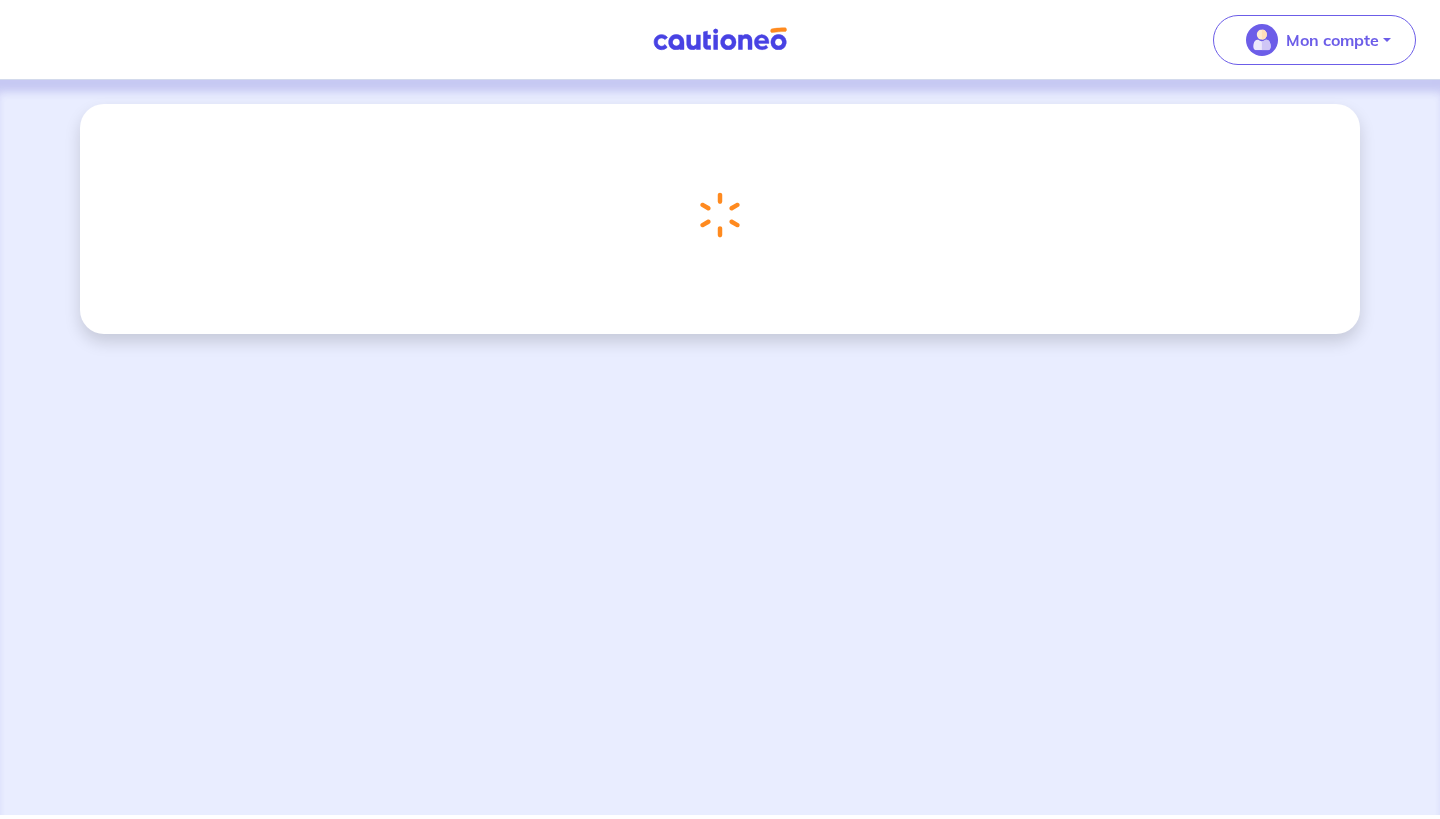 scroll, scrollTop: 0, scrollLeft: 0, axis: both 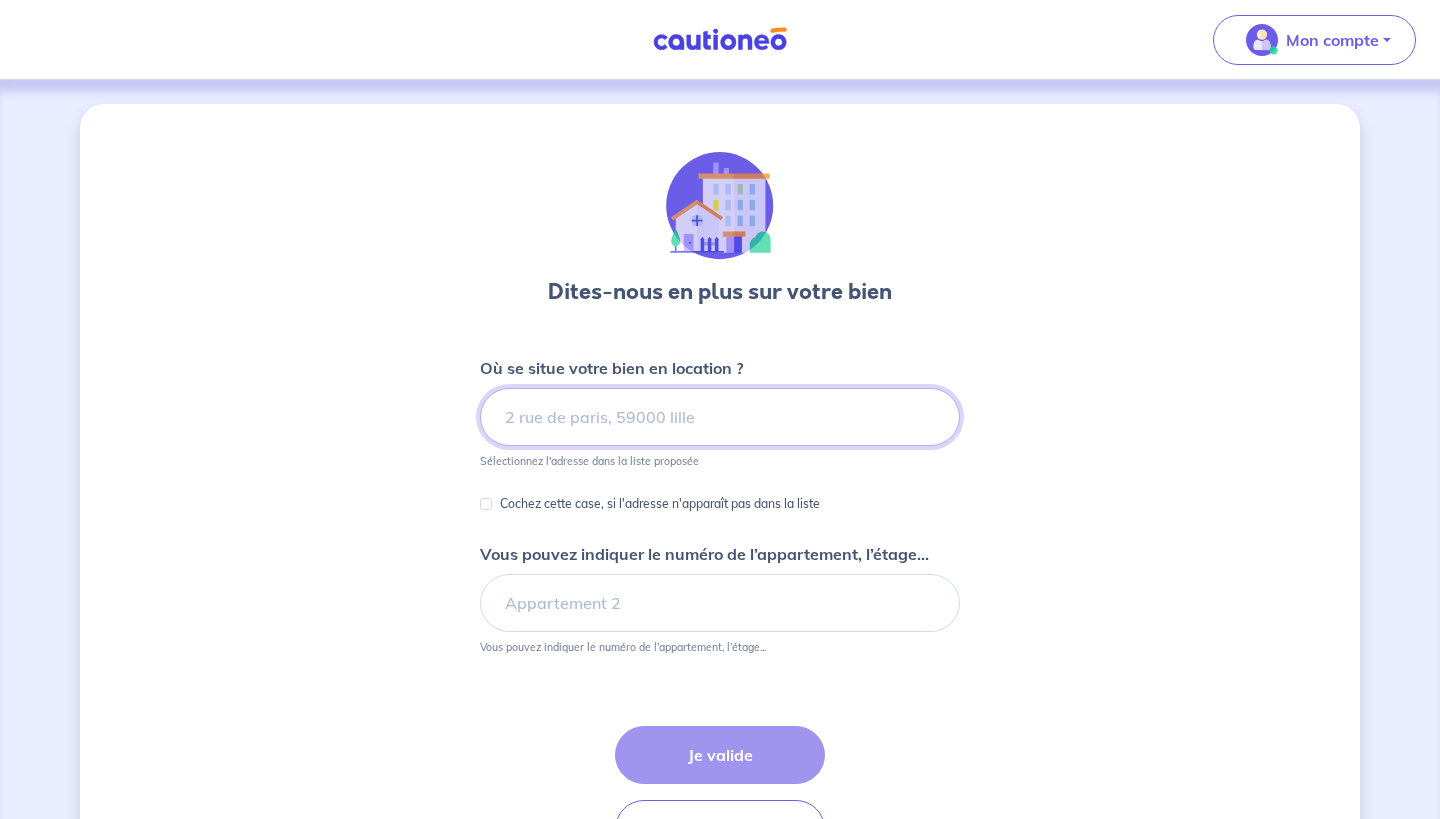 click at bounding box center (720, 417) 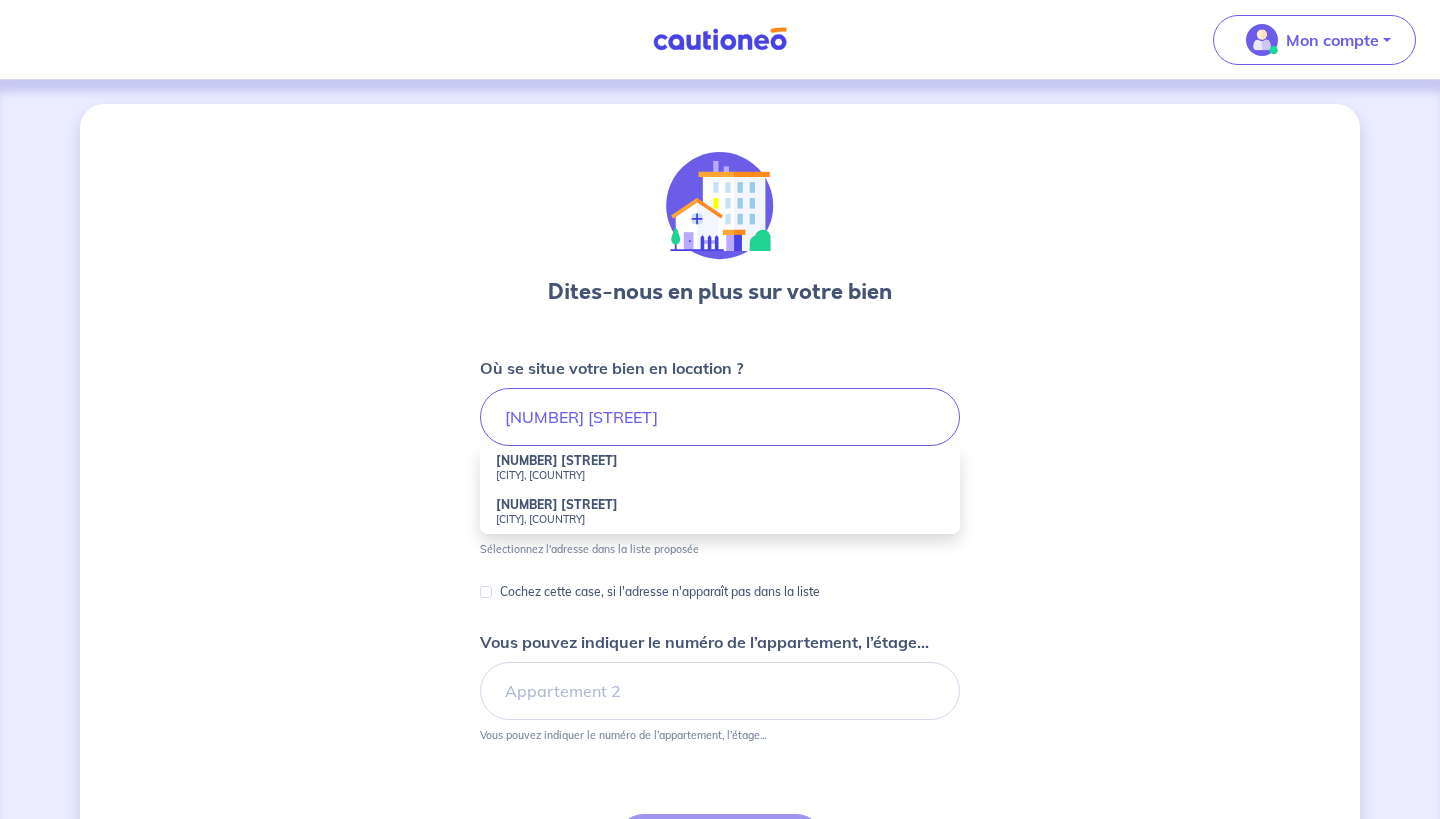 click on "[NUMBER] [STREET]" at bounding box center [557, 460] 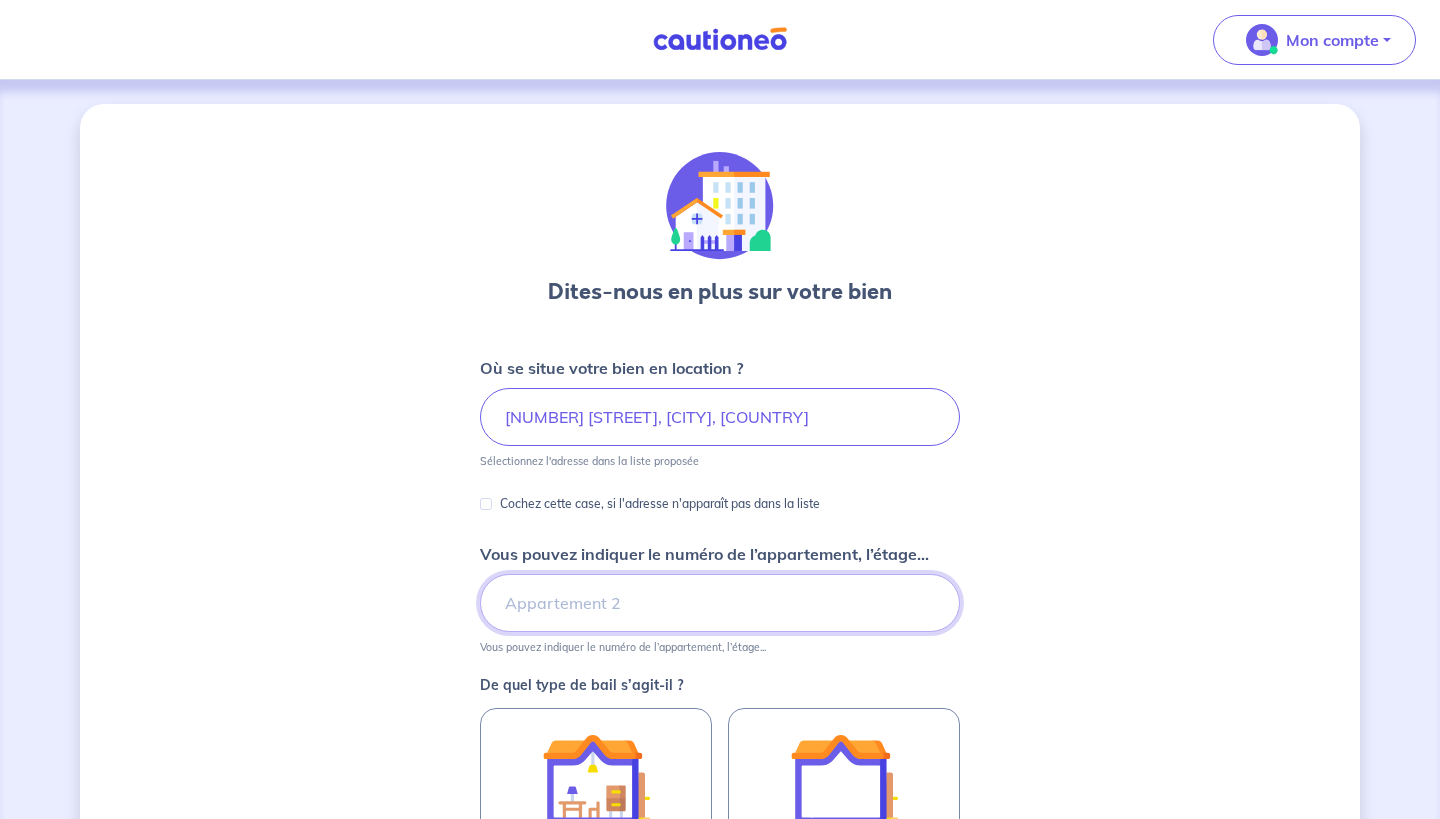 click on "Vous pouvez indiquer le numéro de l’appartement, l’étage..." at bounding box center [720, 603] 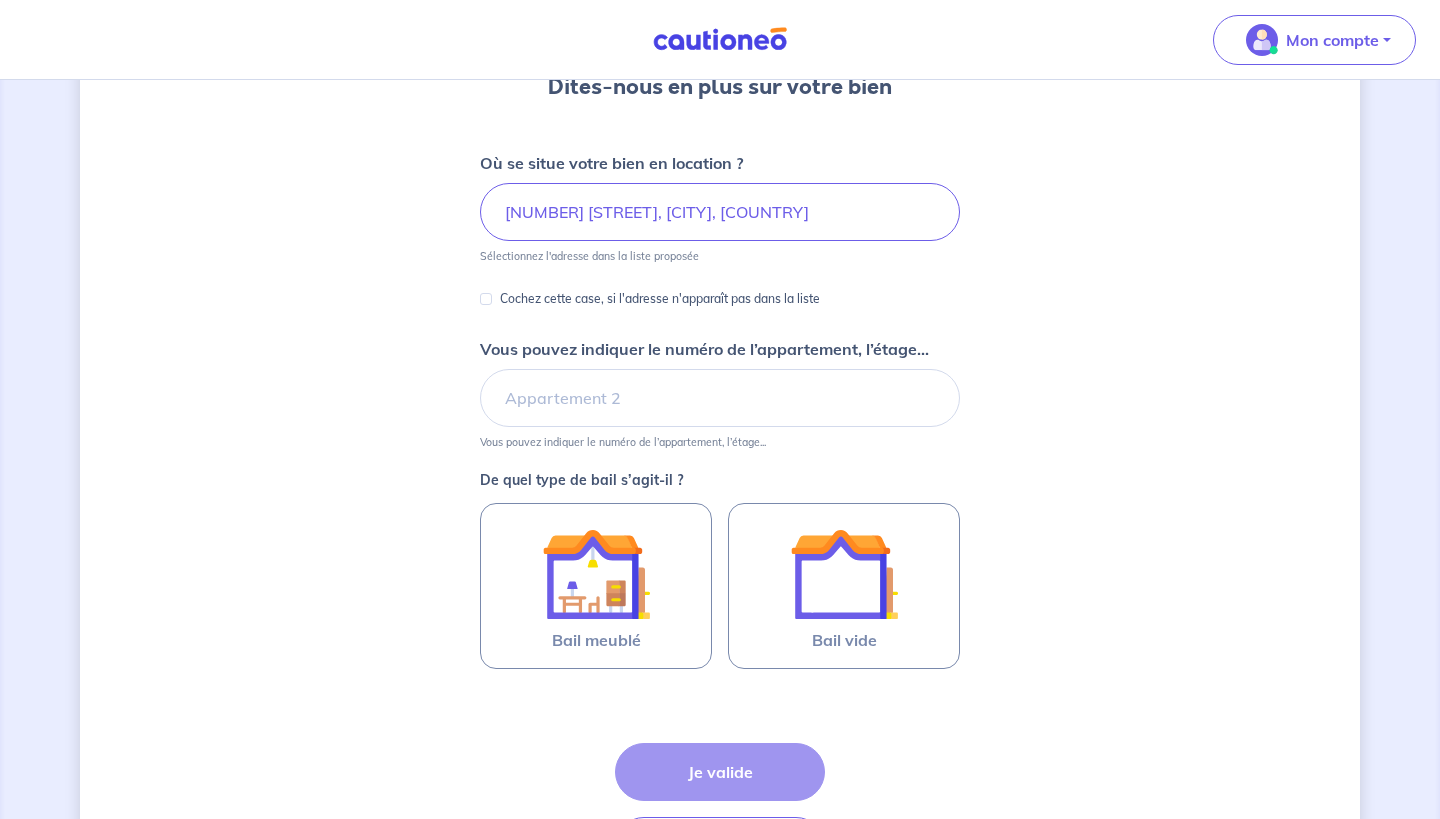 scroll, scrollTop: 208, scrollLeft: 0, axis: vertical 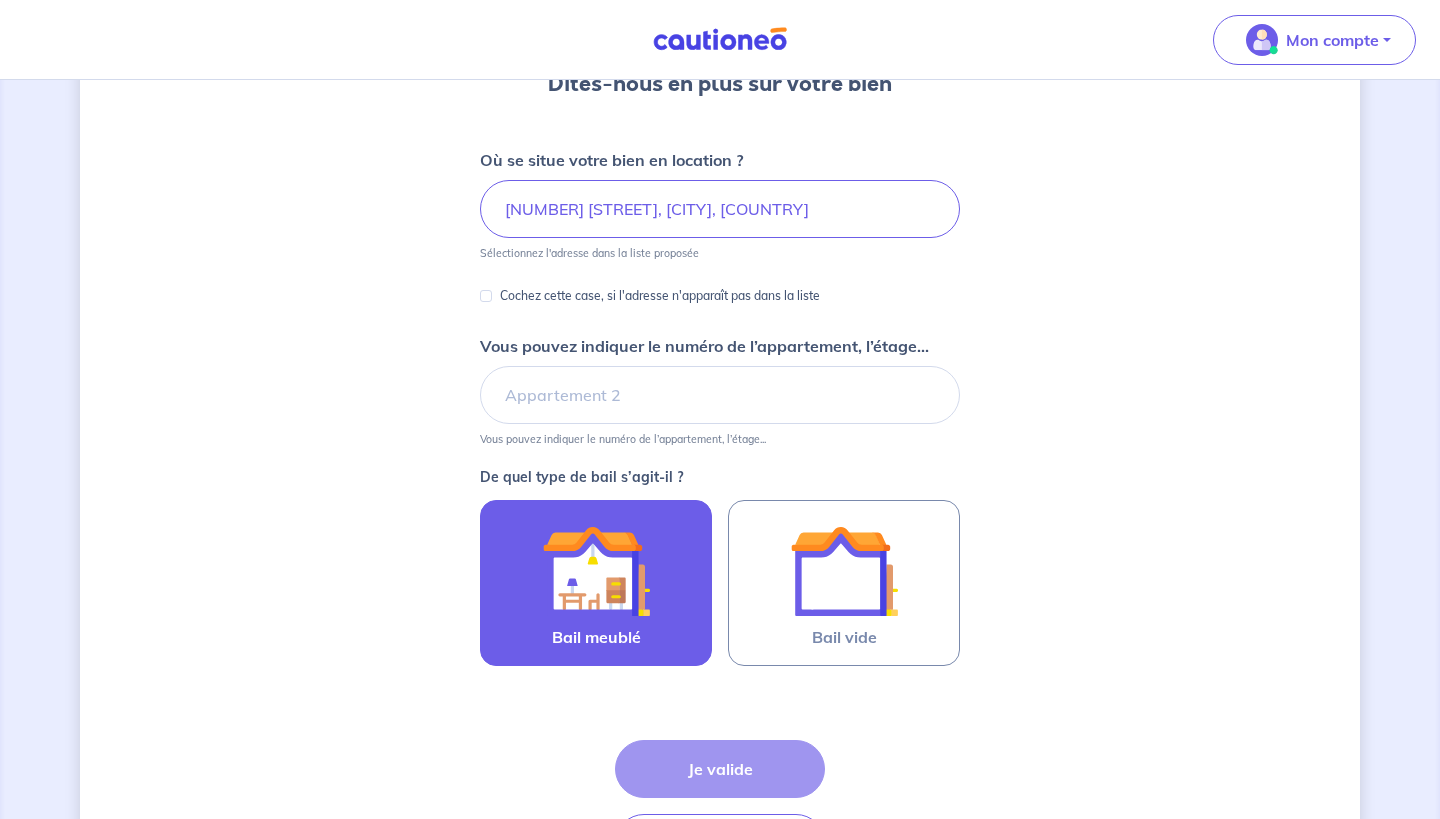 click at bounding box center (596, 571) 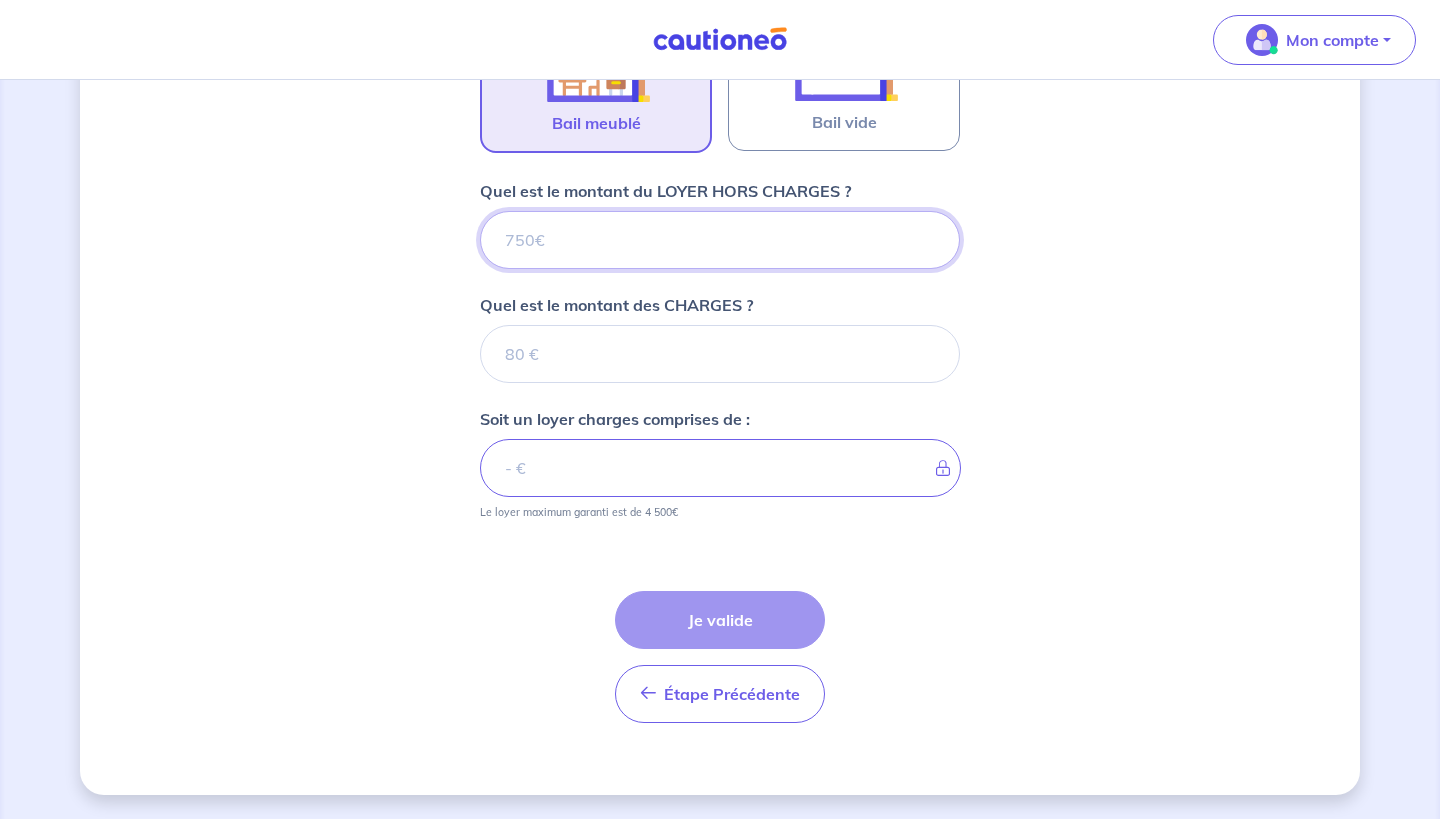 scroll, scrollTop: 723, scrollLeft: 0, axis: vertical 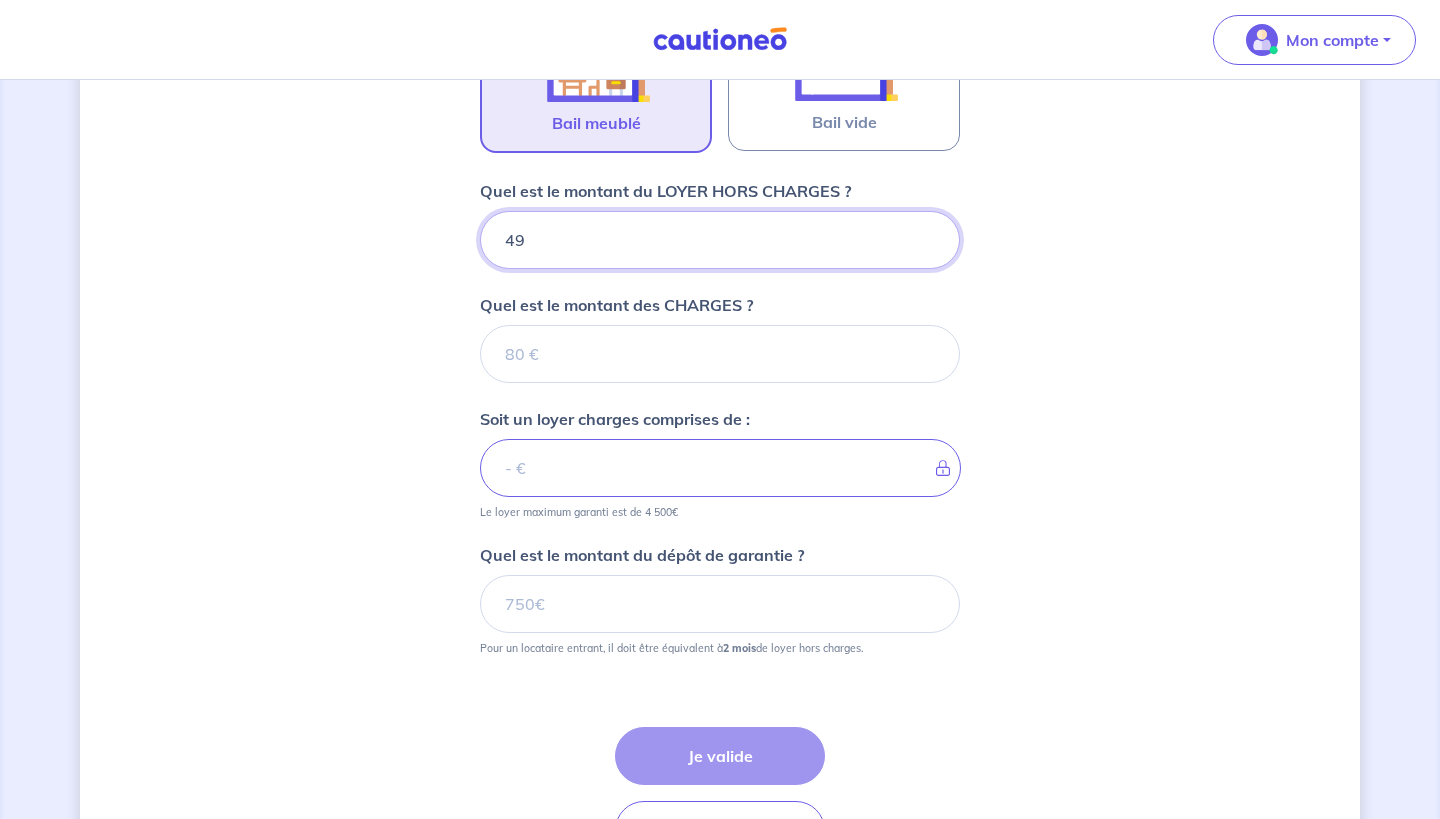 type on "499" 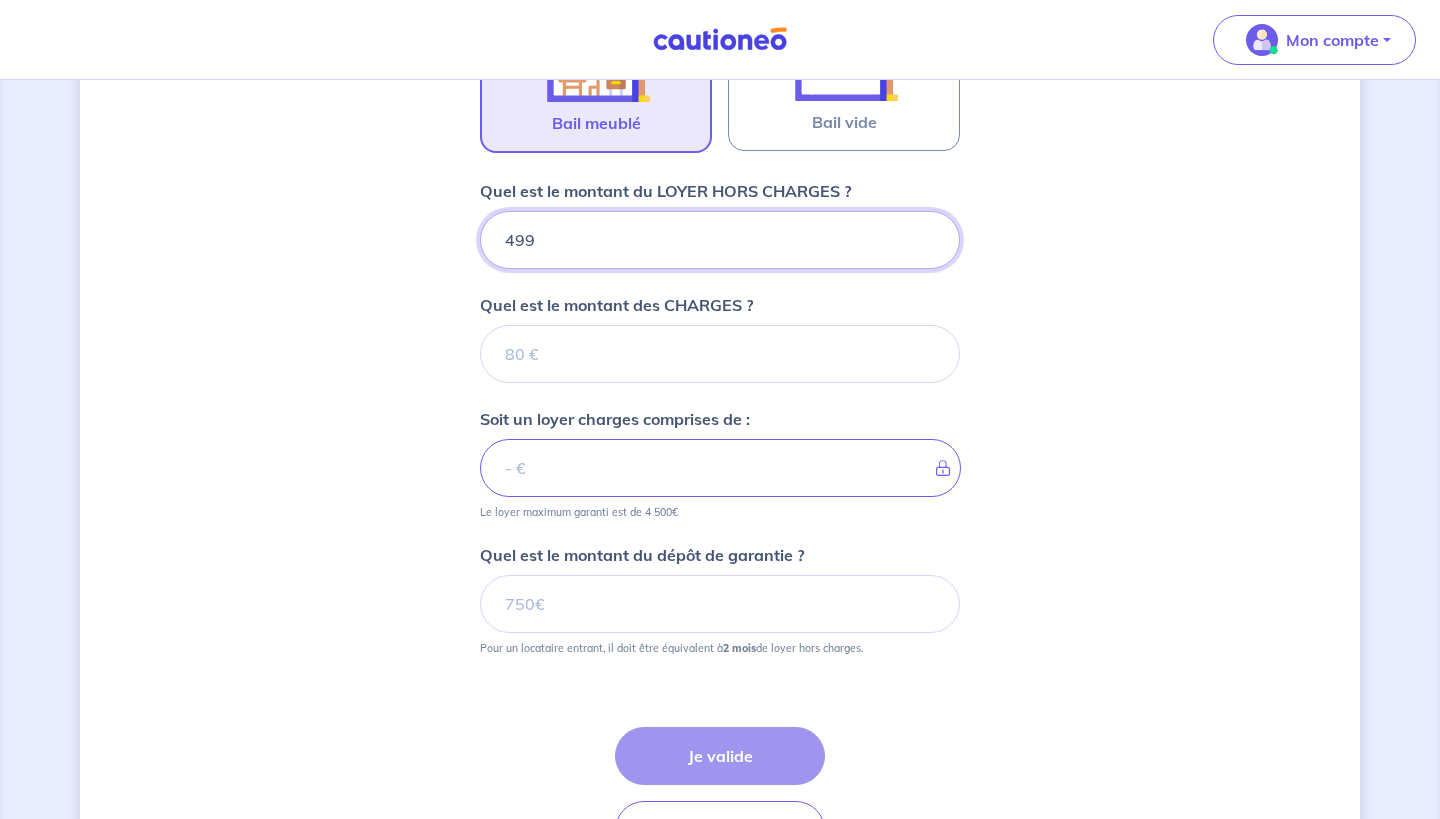 type 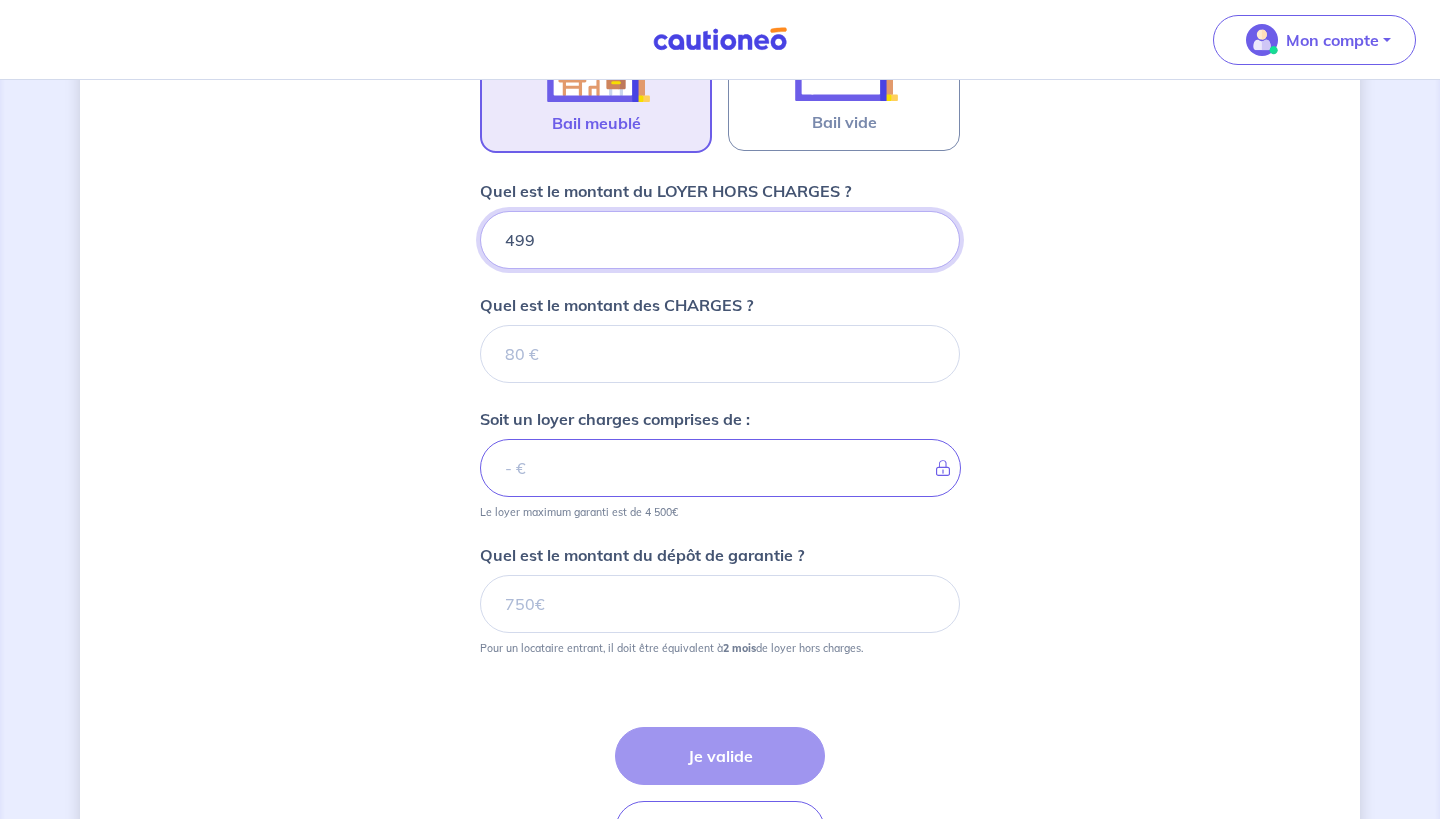 type on "499" 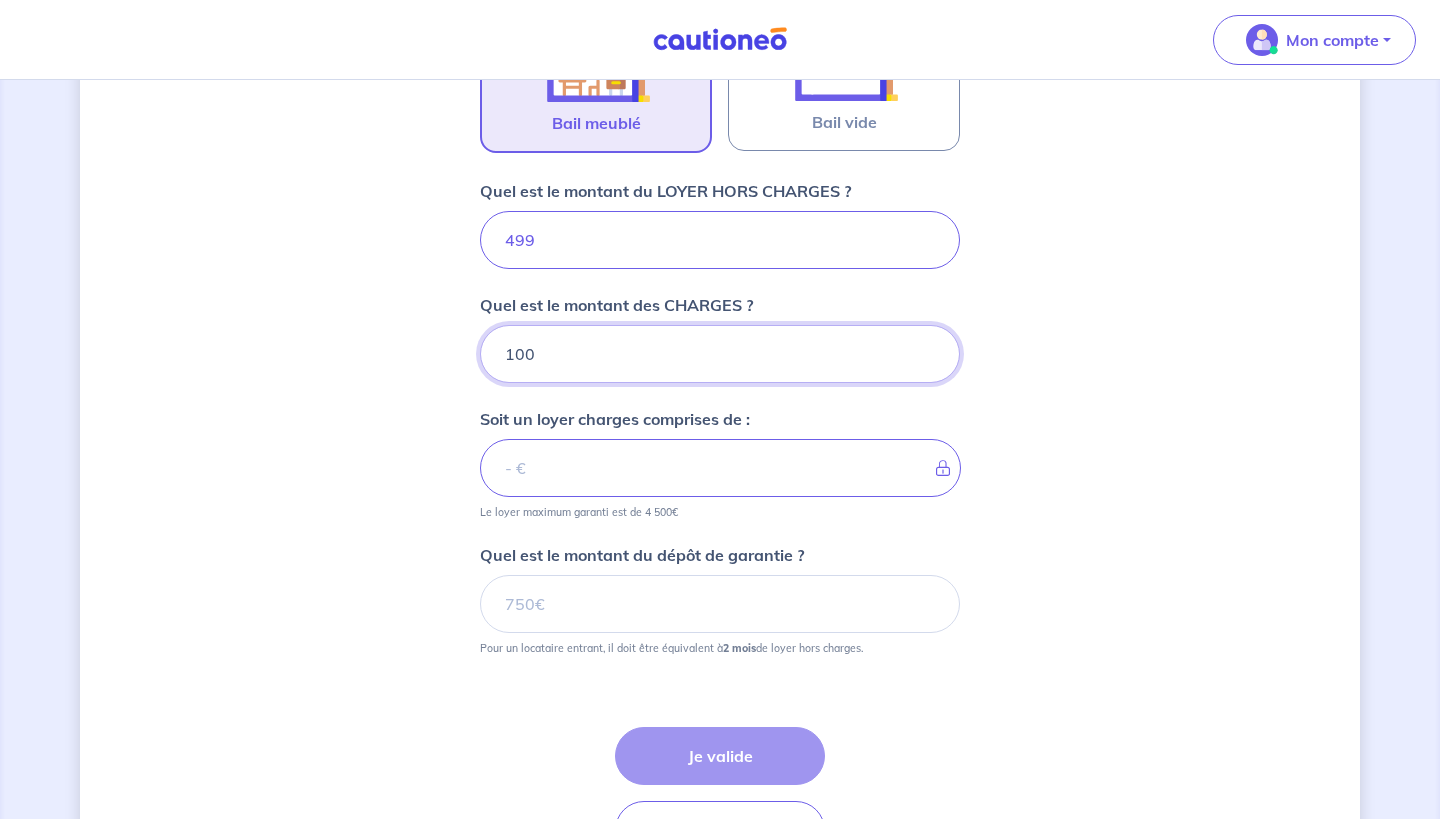 type on "100" 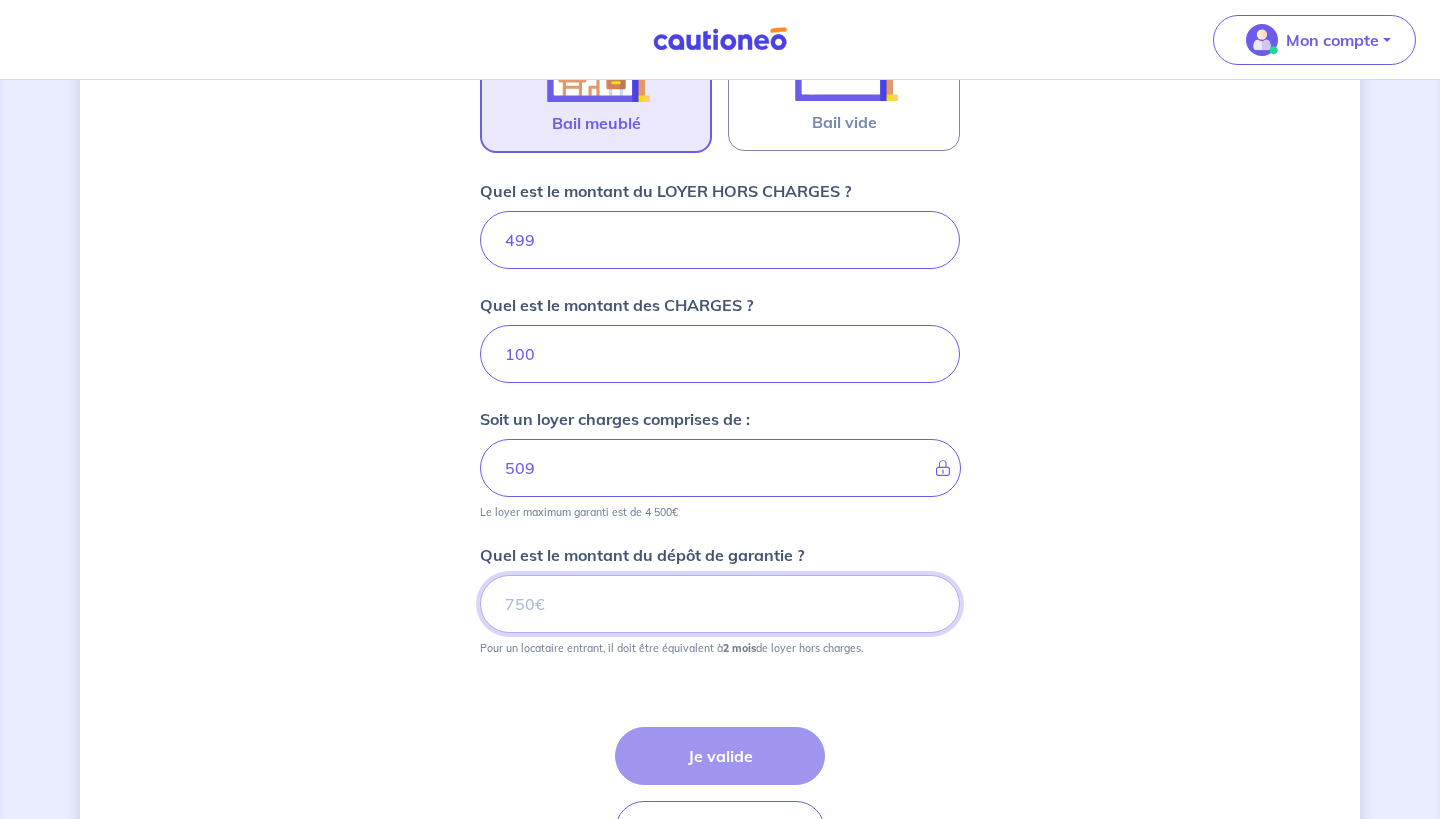 type on "[PRICE]" 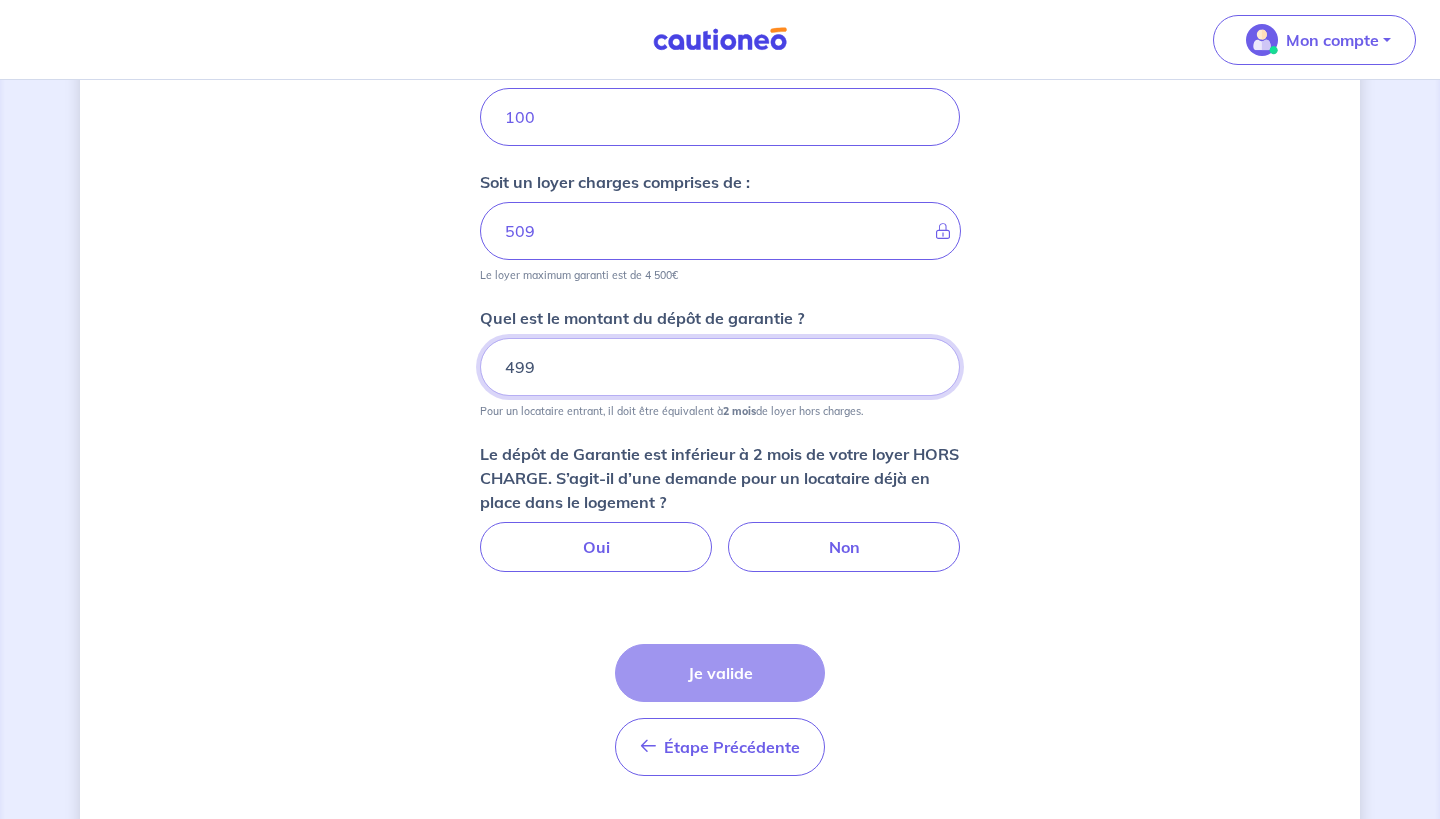 scroll, scrollTop: 961, scrollLeft: 0, axis: vertical 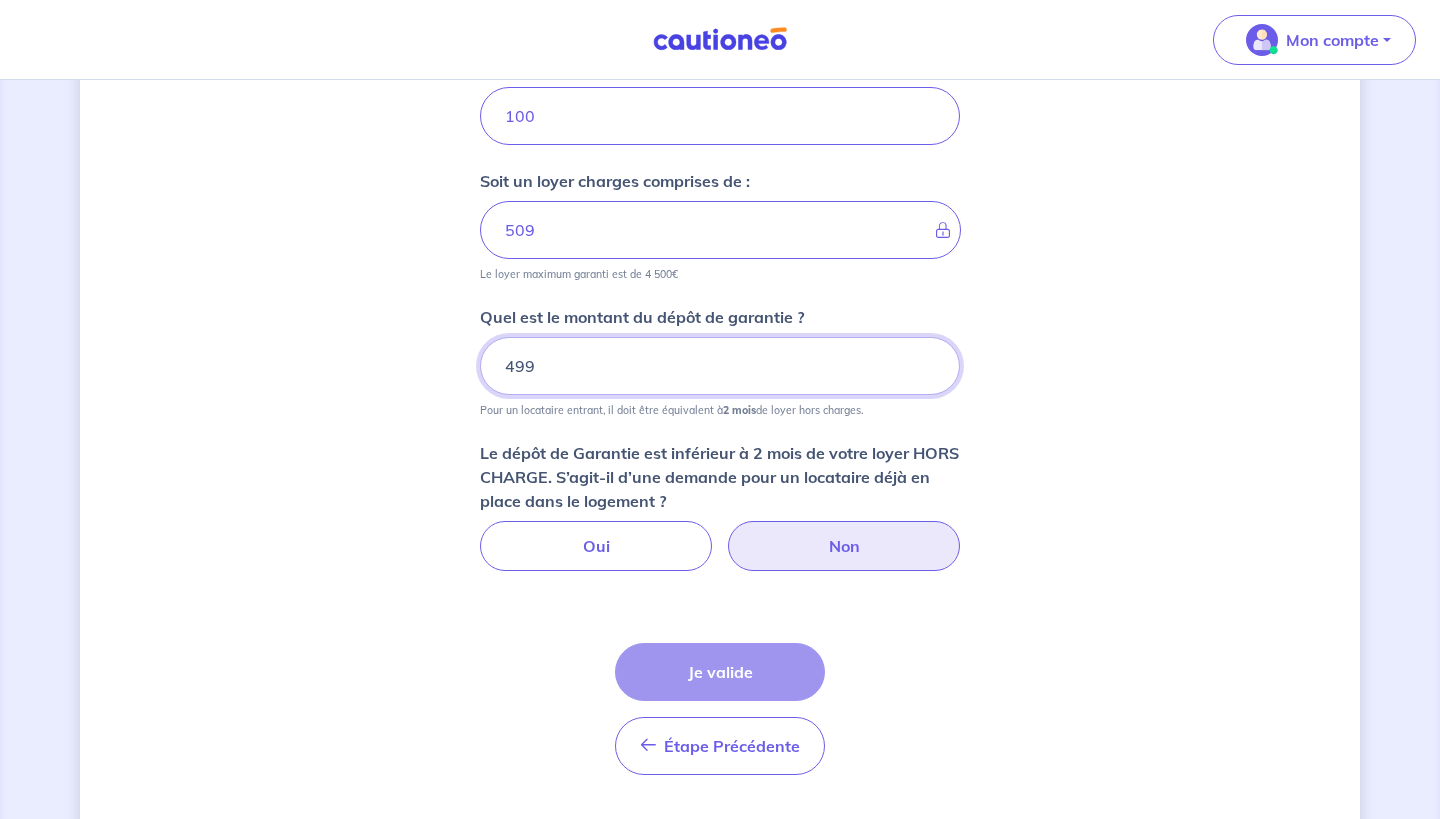 type on "499" 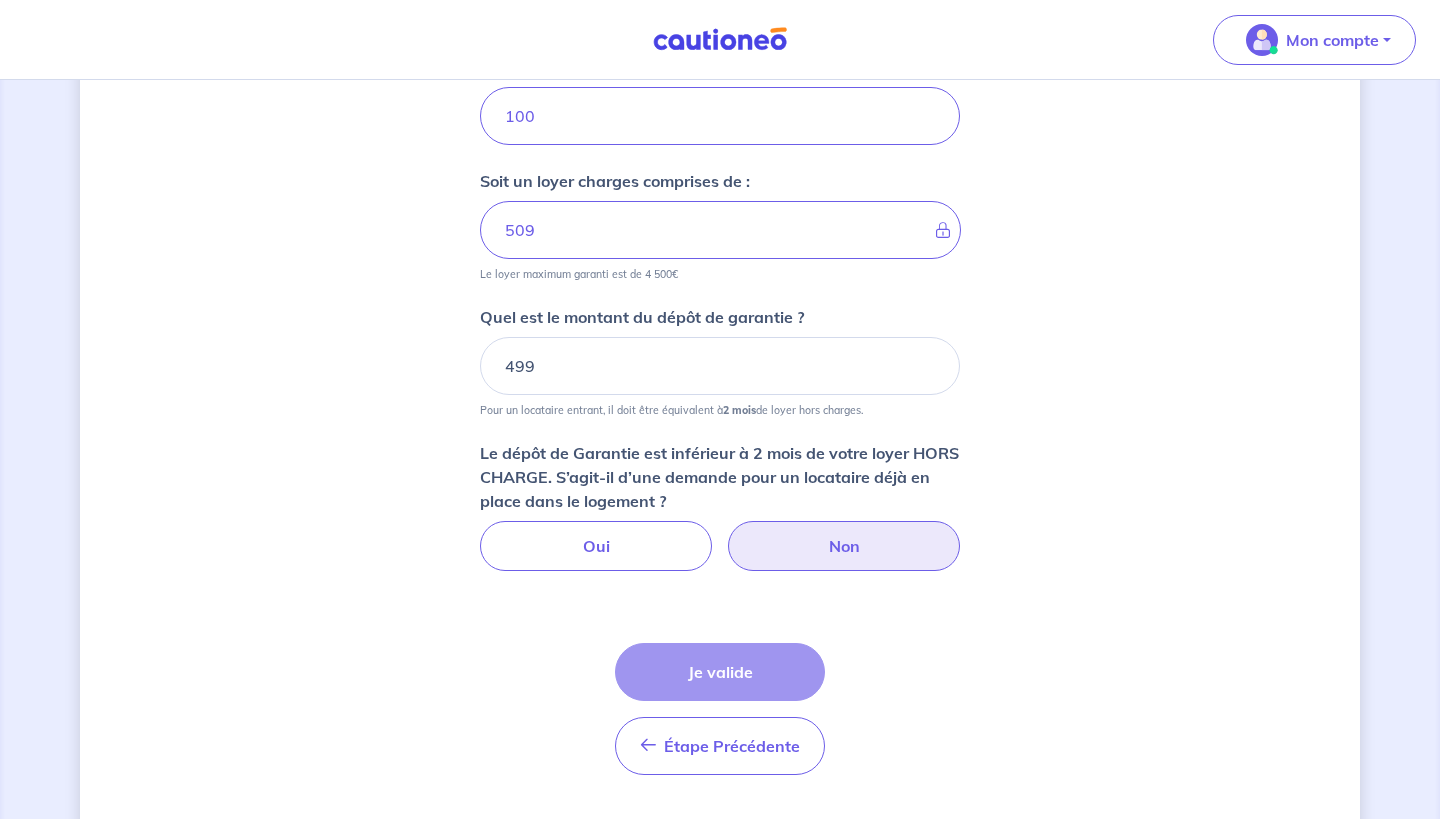 click on "Non" at bounding box center (844, 546) 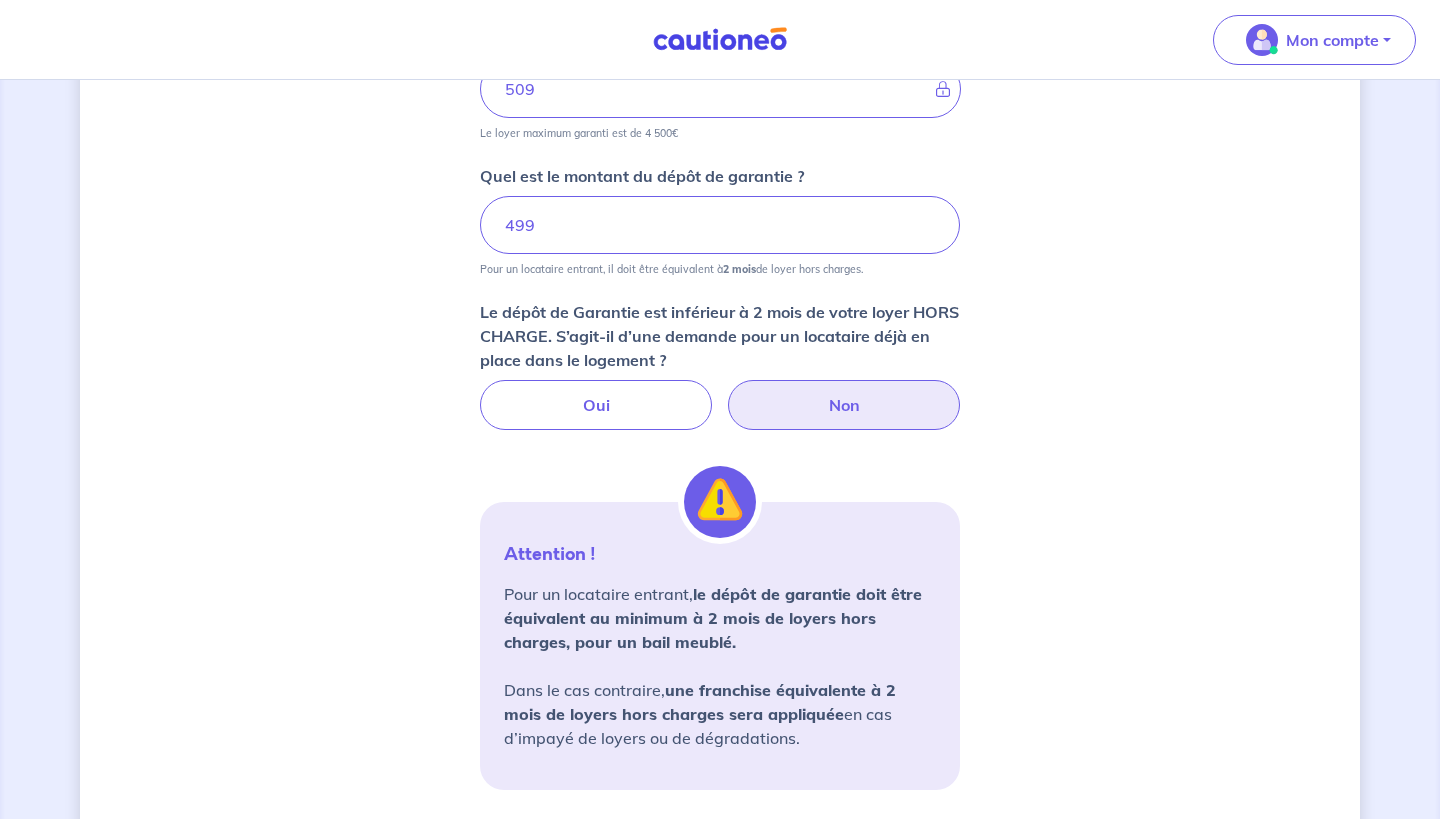 scroll, scrollTop: 1103, scrollLeft: 0, axis: vertical 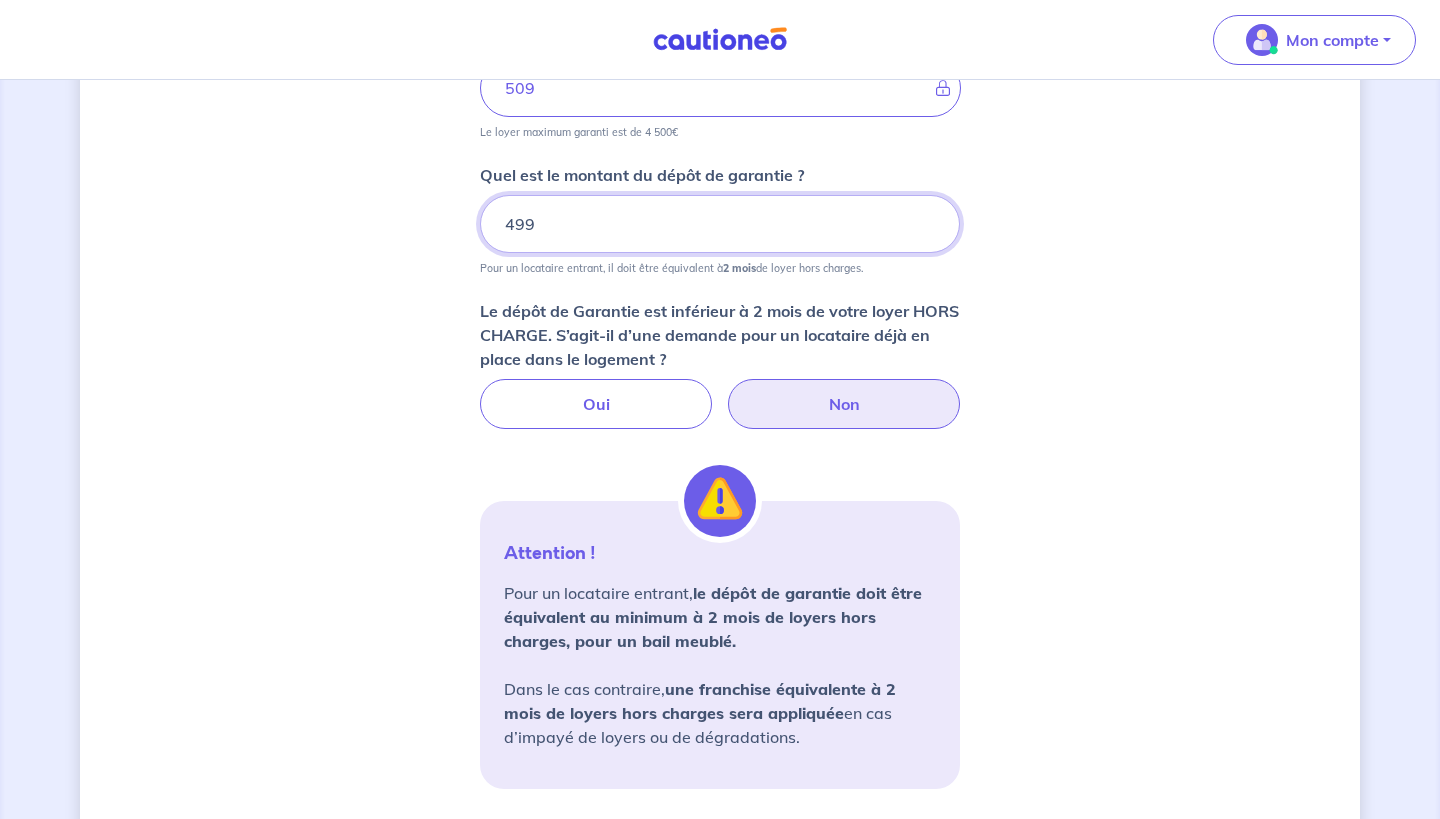 click on "499" at bounding box center [720, 224] 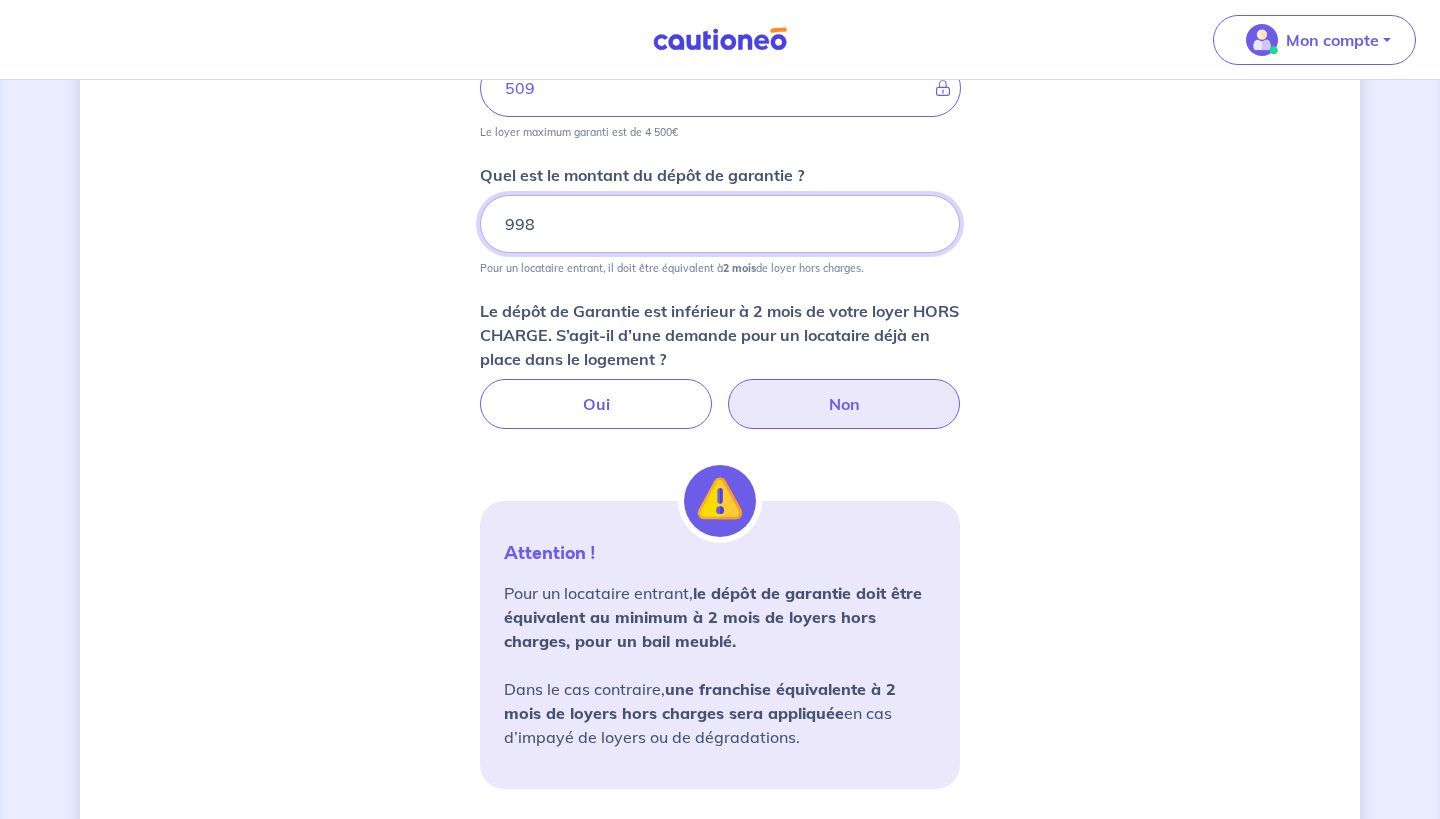 scroll, scrollTop: 859, scrollLeft: 0, axis: vertical 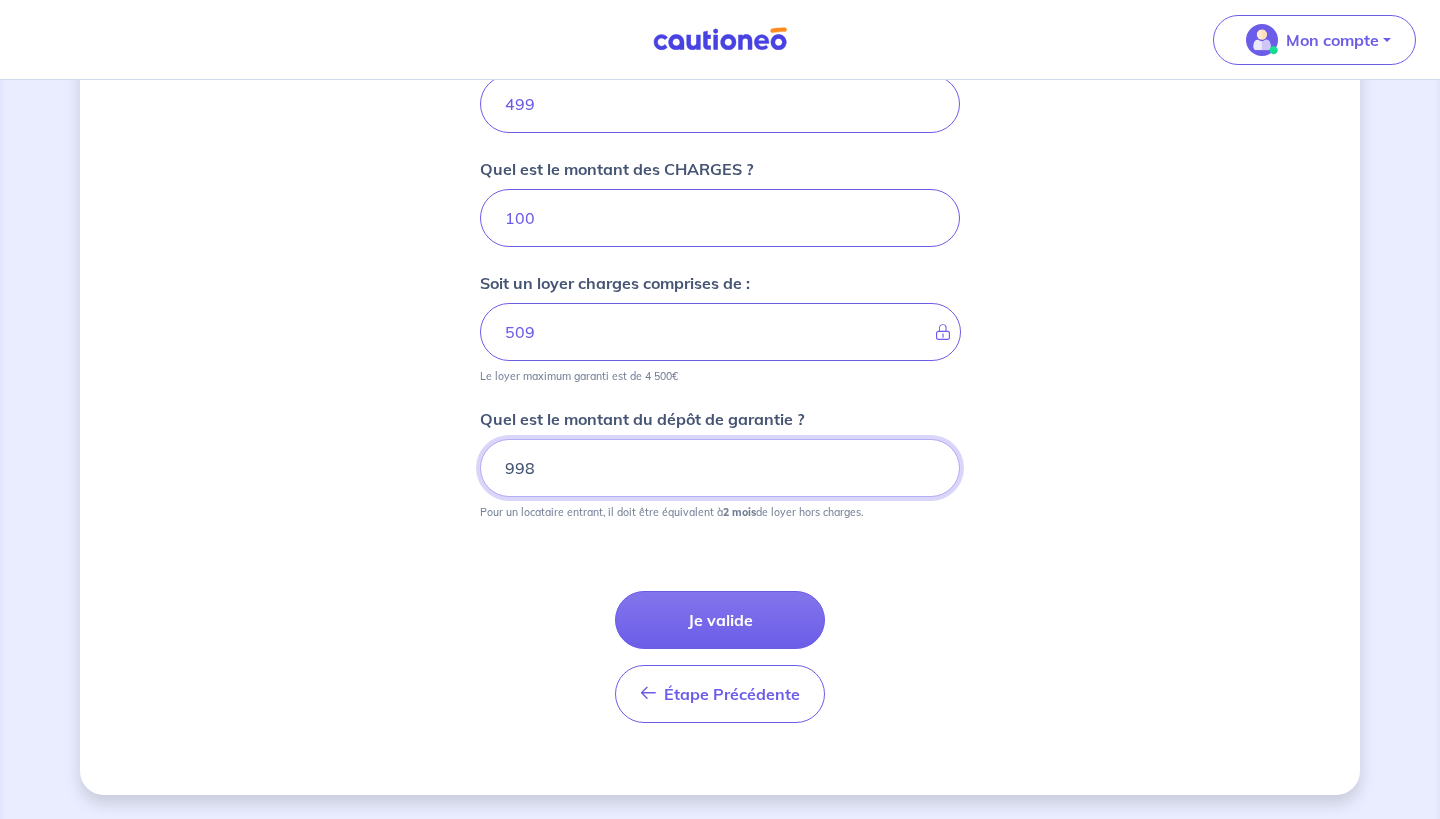 type on "998" 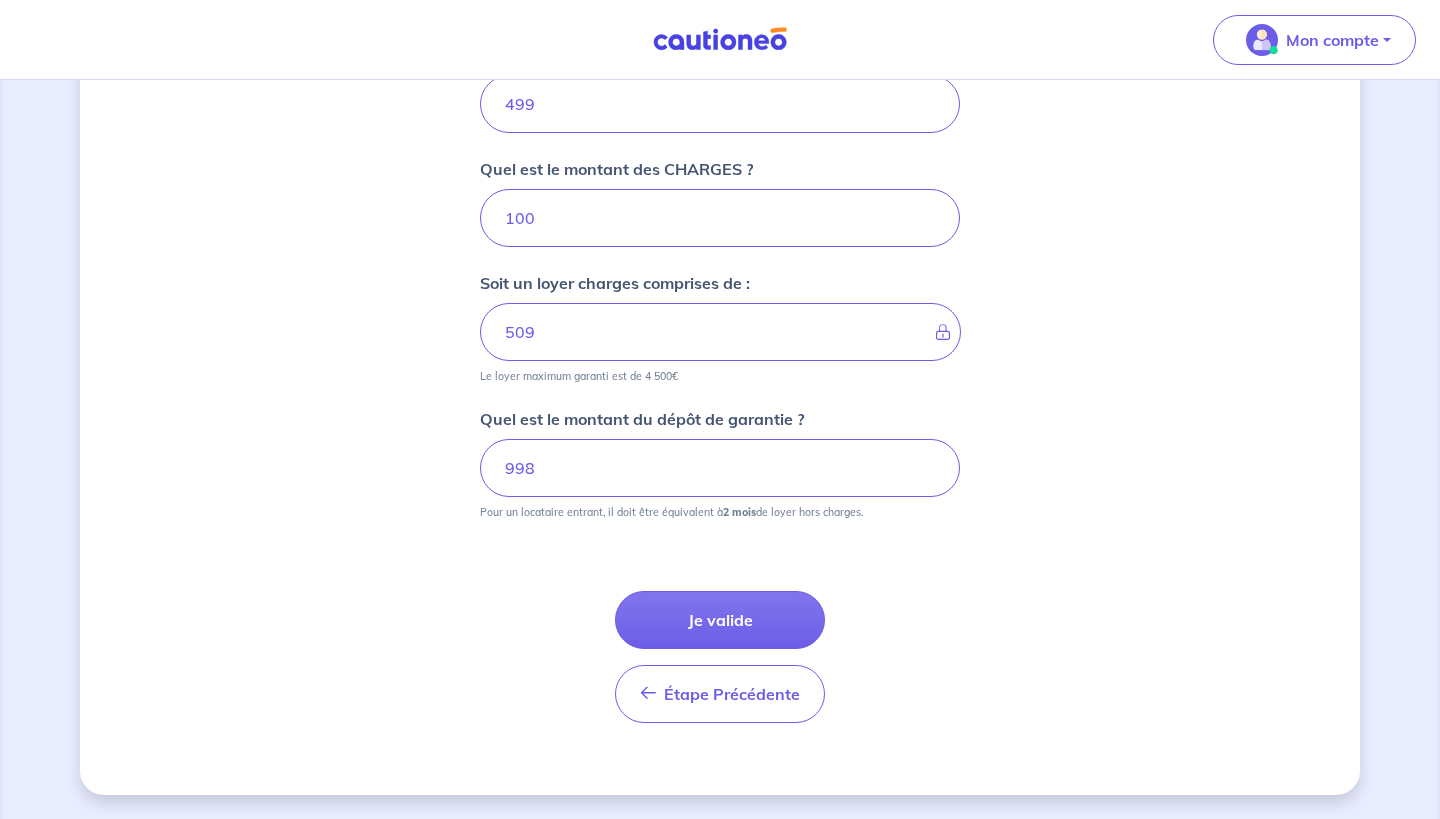 click on "Dites-nous en plus sur votre bien Où se situe votre bien en location ? [NUMBER] [STREET], [CITY], [COUNTRY] Sélectionnez l'adresse dans la liste proposée Cochez cette case, si l'adresse n'apparaît pas dans la liste Vous pouvez indiquer le numéro de l’appartement, l’étage... Vous pouvez indiquer le numéro de l’appartement, l’étage... De quel type de bail s’agit-il ? Bail meublé Bail vide Quel est le montant du LOYER HORS CHARGES ? [PRICE] Quel est le montant des CHARGES ? [PRICE] Soit un loyer charges comprises de : [PRICE] Le loyer maximum garanti est de [PRICE]€ Quel est le montant du dépôt de garantie ? [PRICE] Pour un locataire entrant, il doit être équivalent à  2 mois  de loyer hors charges. Étape Précédente Précédent Je valide Je valide" at bounding box center [720, 20] 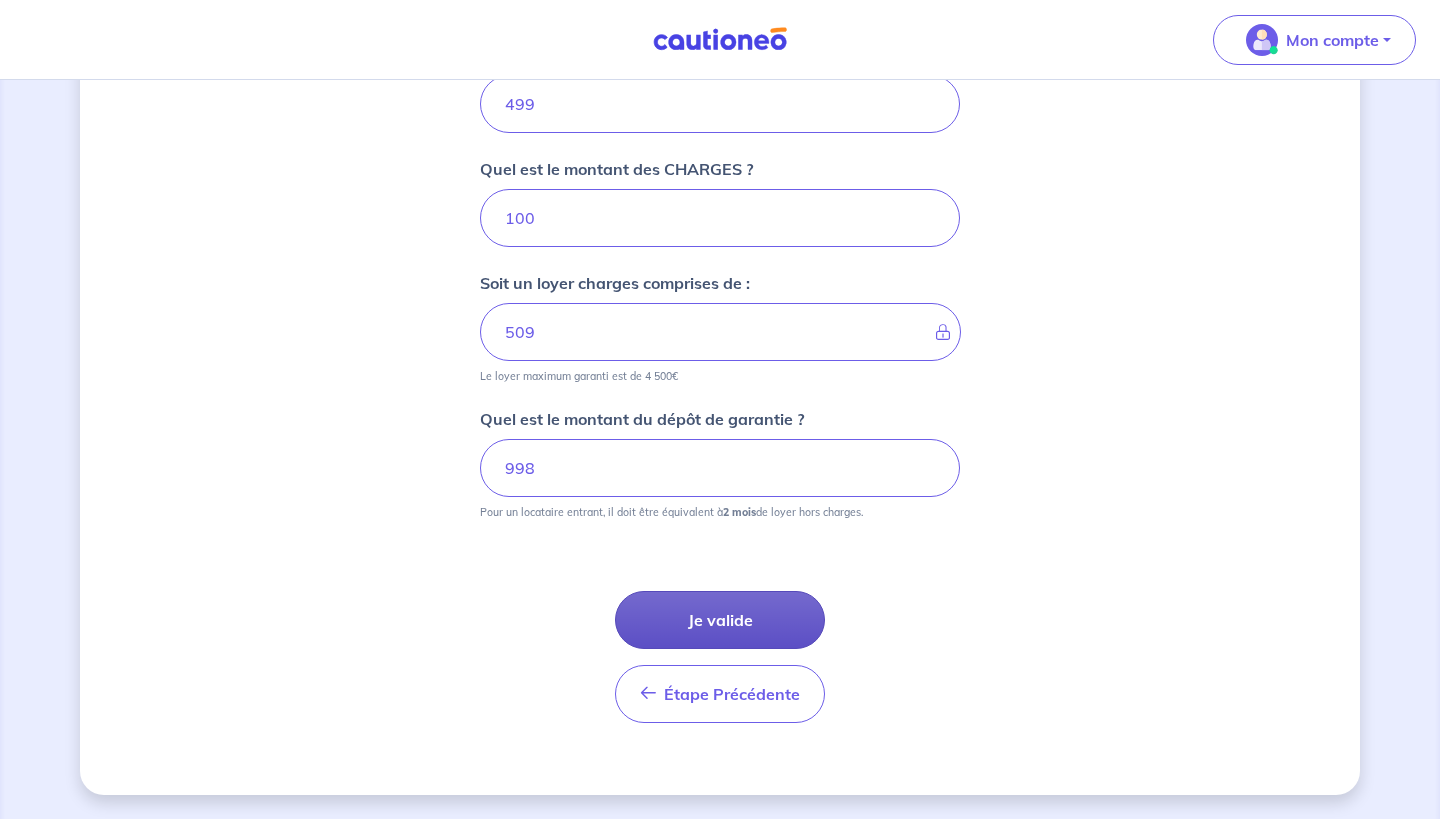 click on "Je valide" at bounding box center (720, 620) 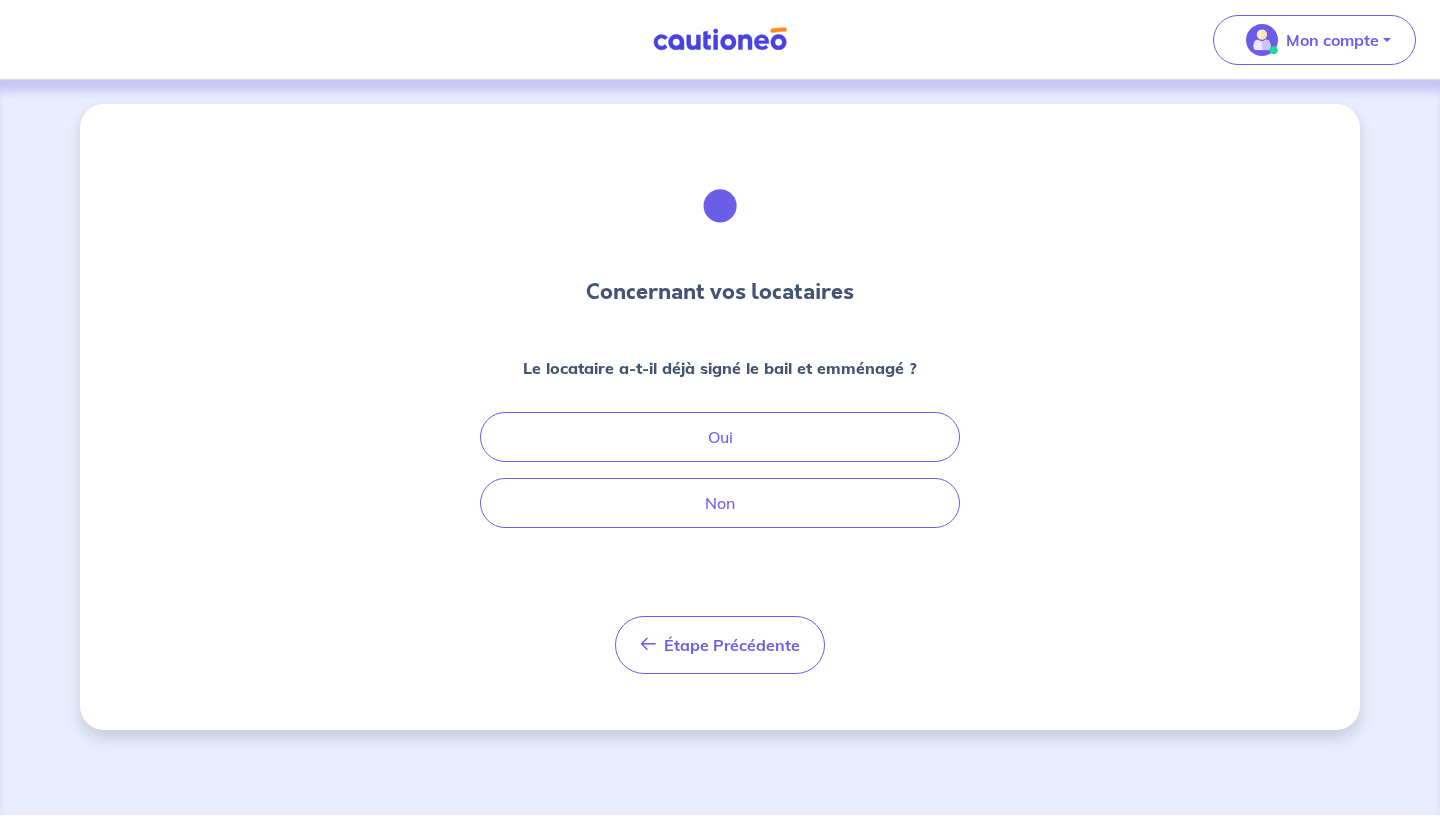 scroll, scrollTop: 0, scrollLeft: 0, axis: both 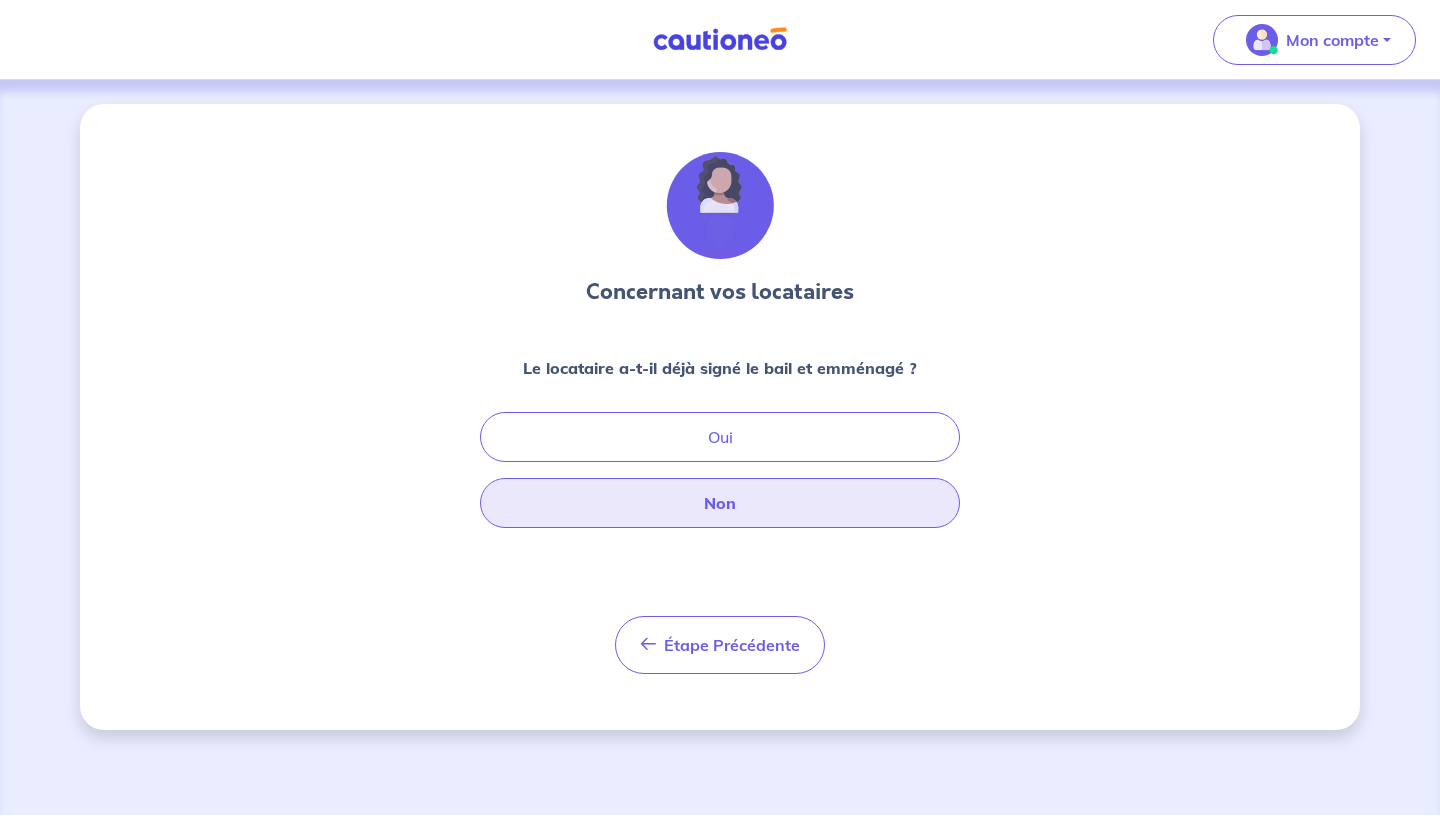 click on "Non" at bounding box center (720, 503) 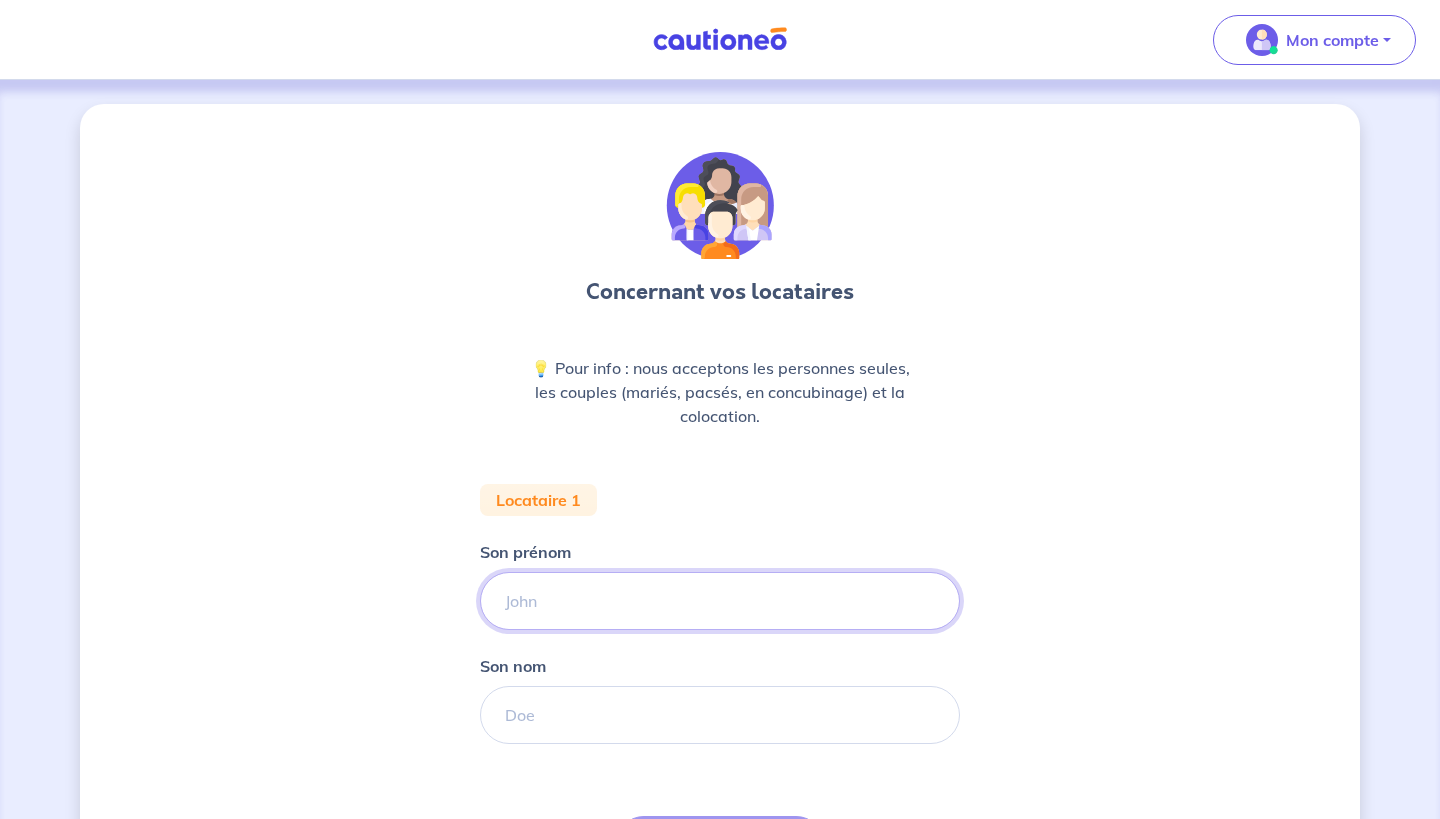click on "Son prénom" at bounding box center (720, 601) 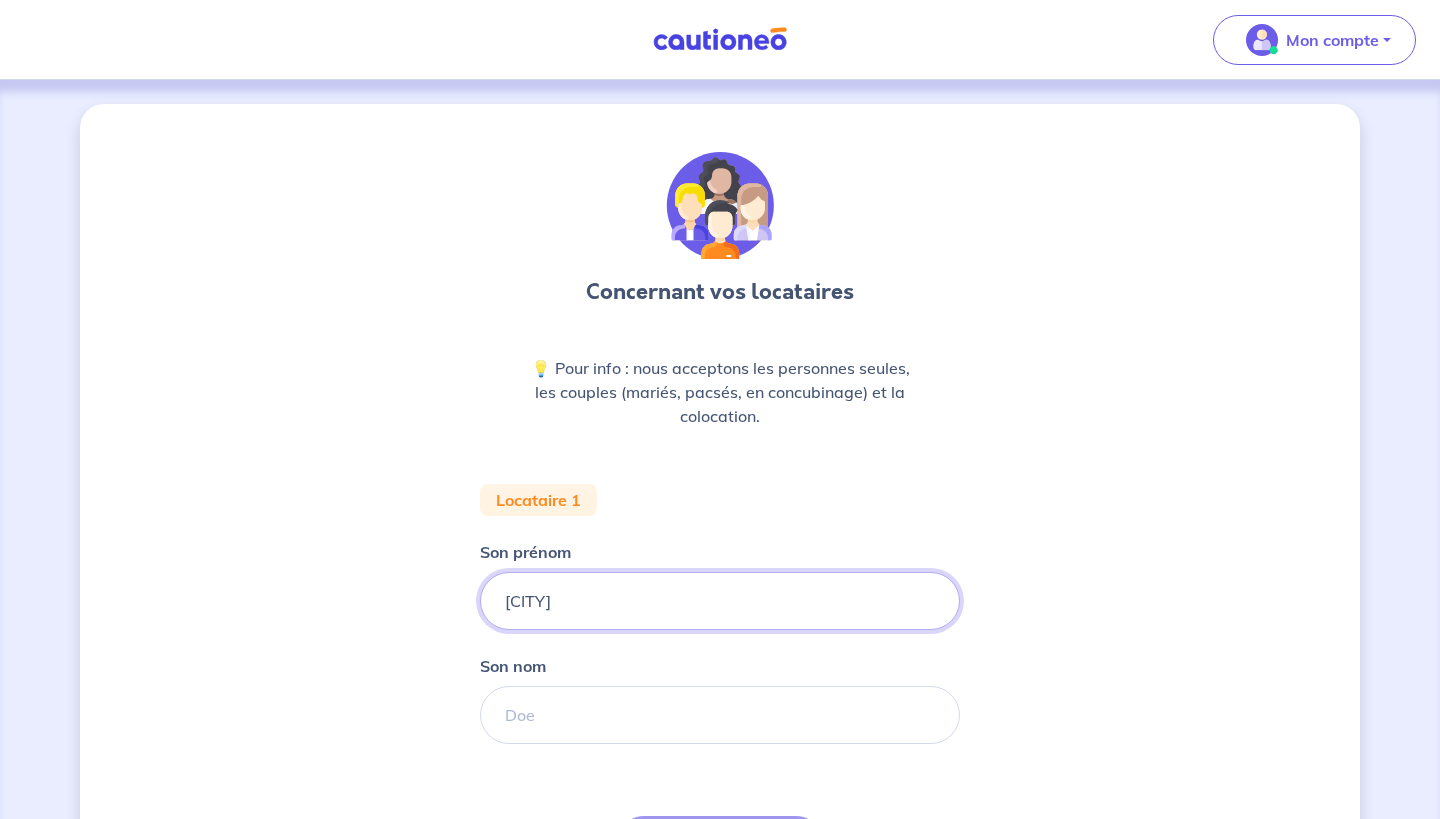 click on "[CITY]" at bounding box center [720, 601] 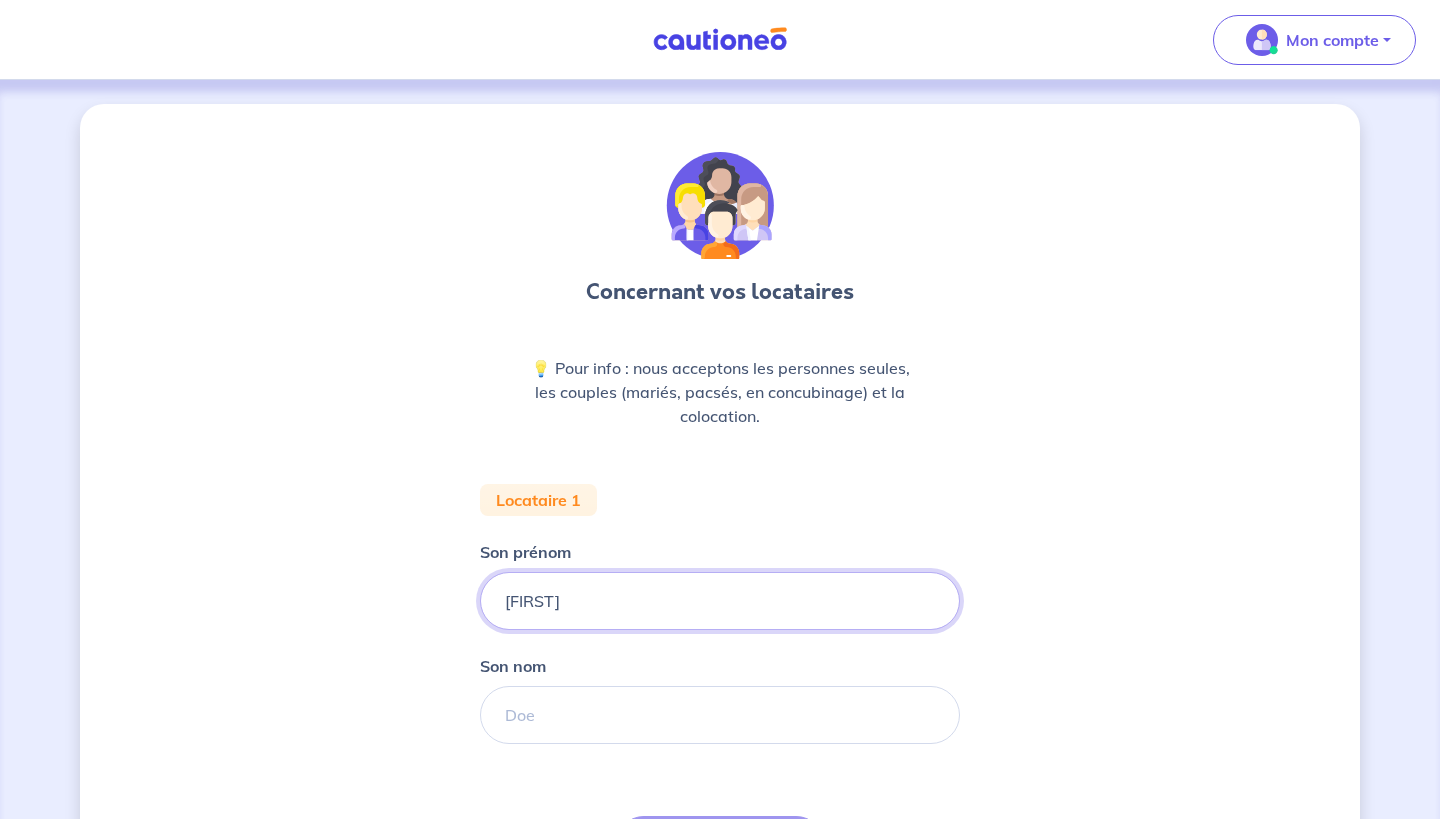 type on "[FIRST]" 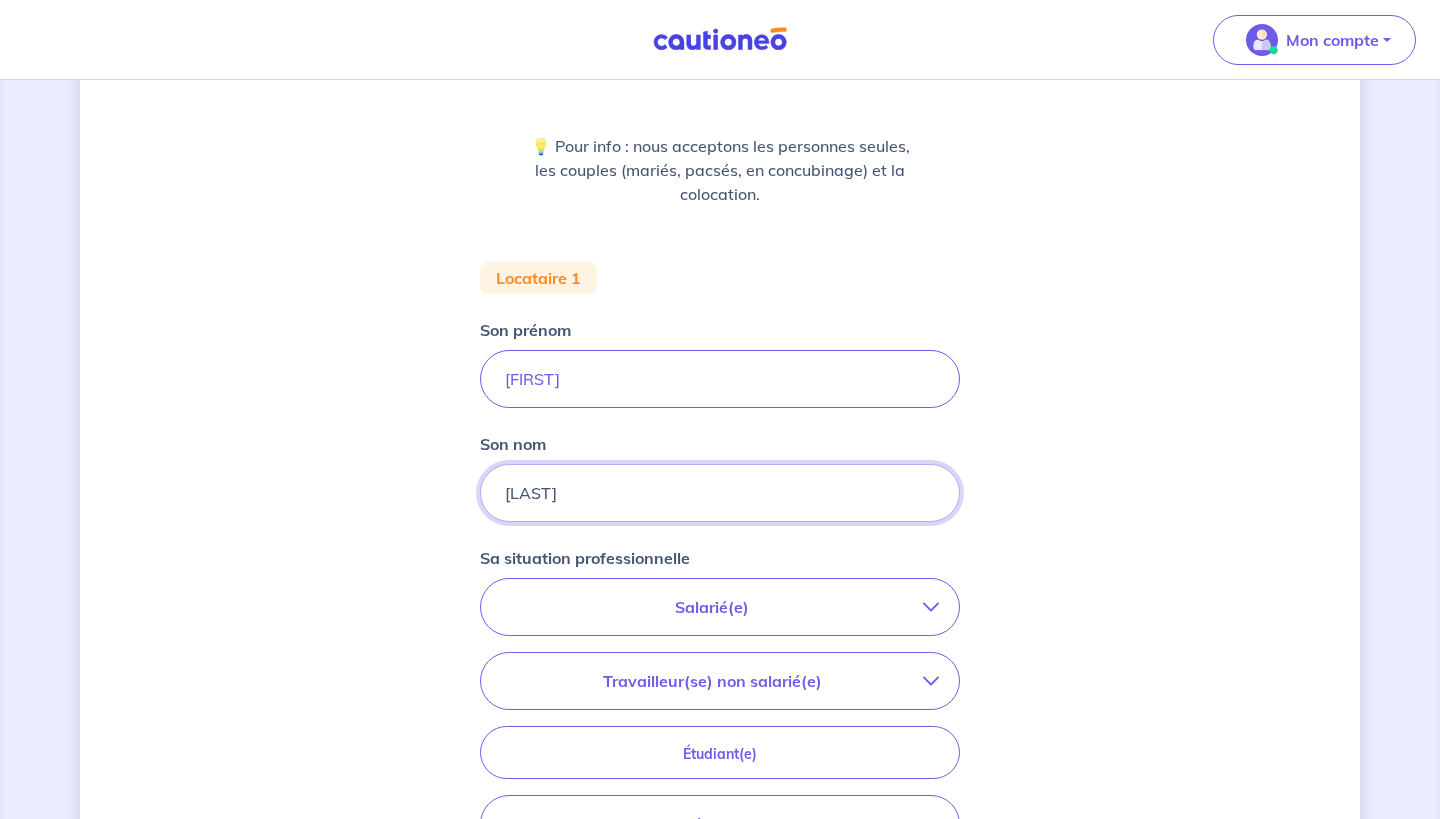 scroll, scrollTop: 224, scrollLeft: 0, axis: vertical 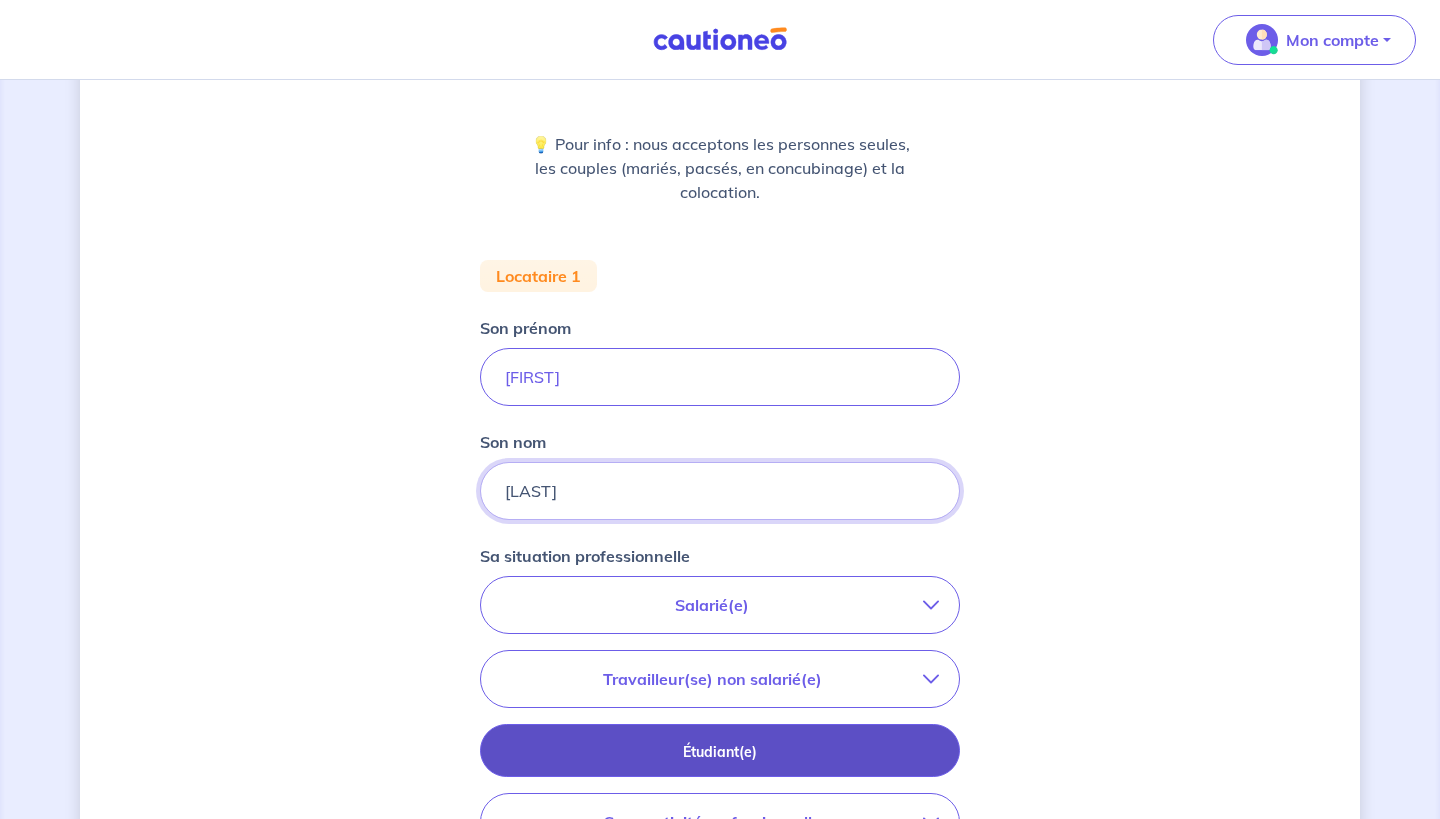 type on "[LAST]" 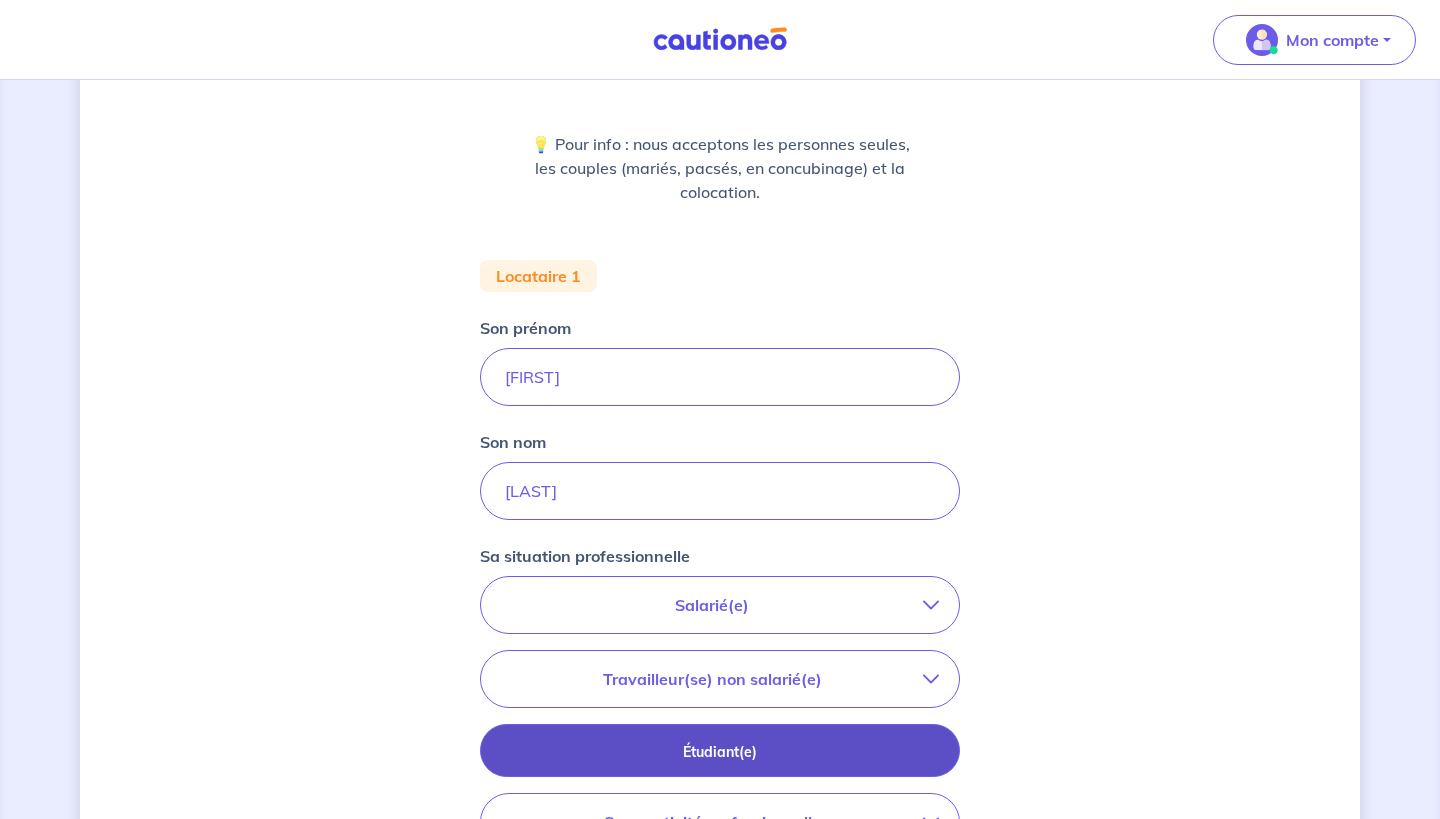 click on "Étudiant(e)" at bounding box center [720, 752] 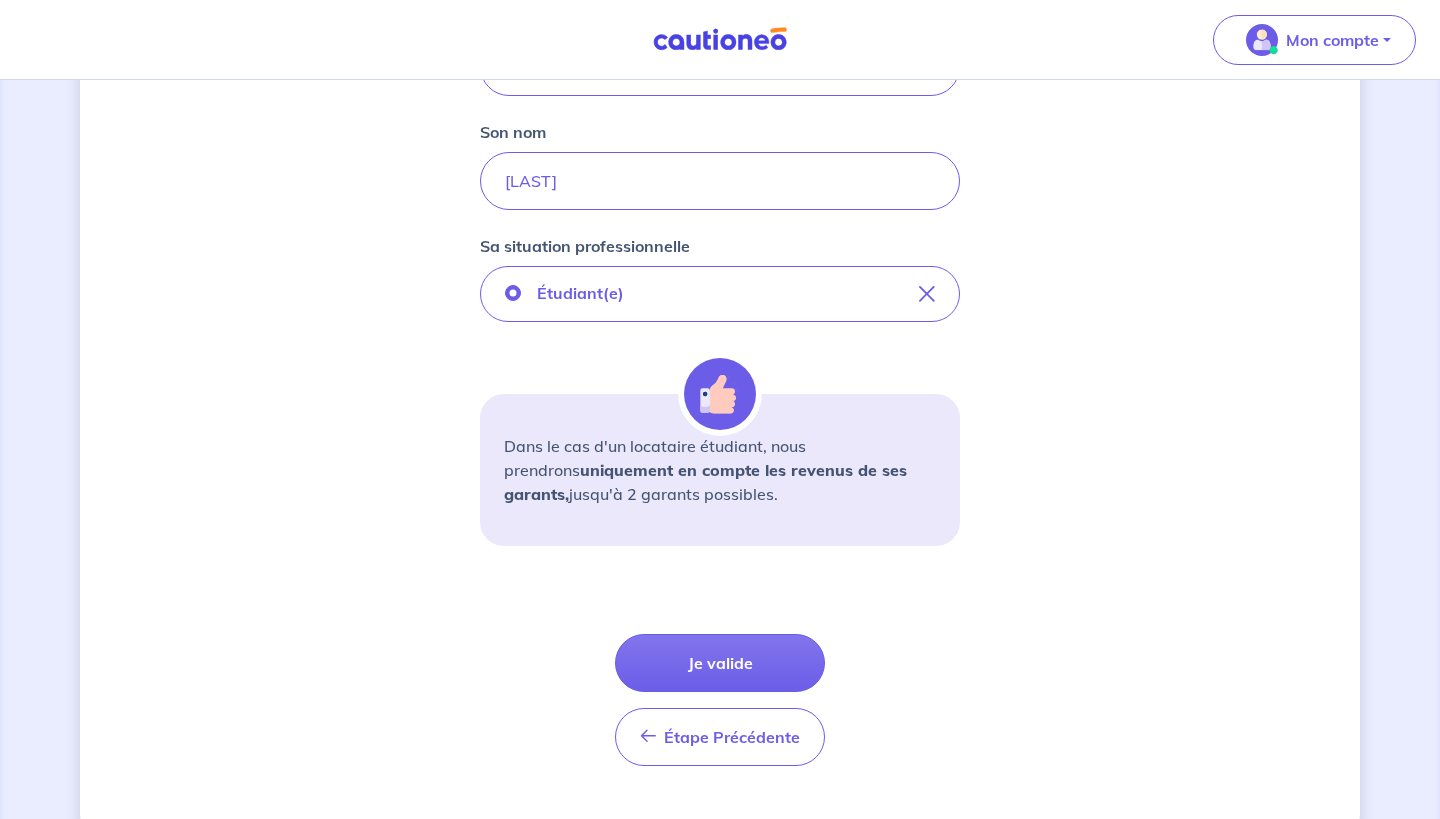 scroll, scrollTop: 540, scrollLeft: 0, axis: vertical 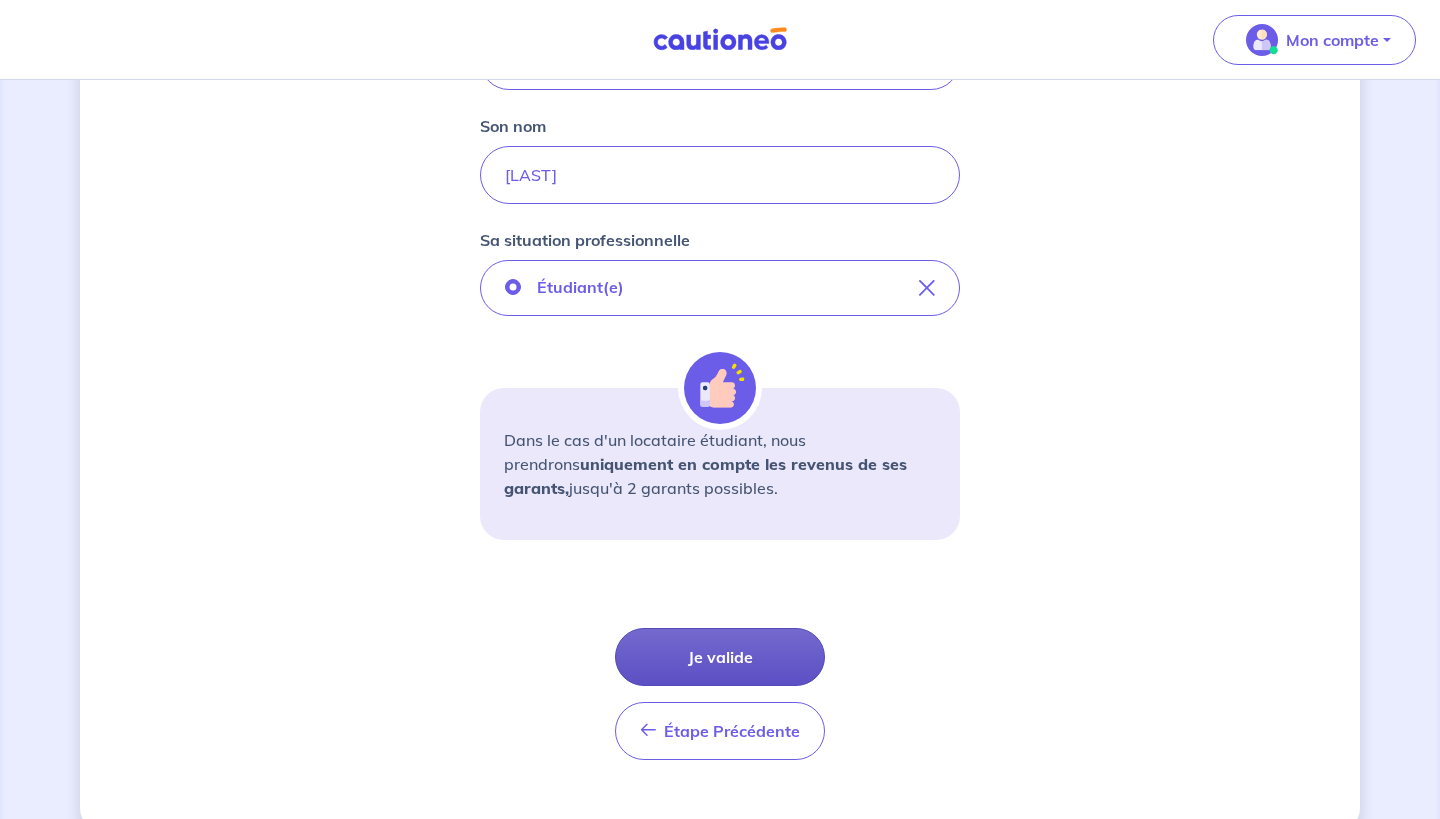 click on "Je valide" at bounding box center (720, 657) 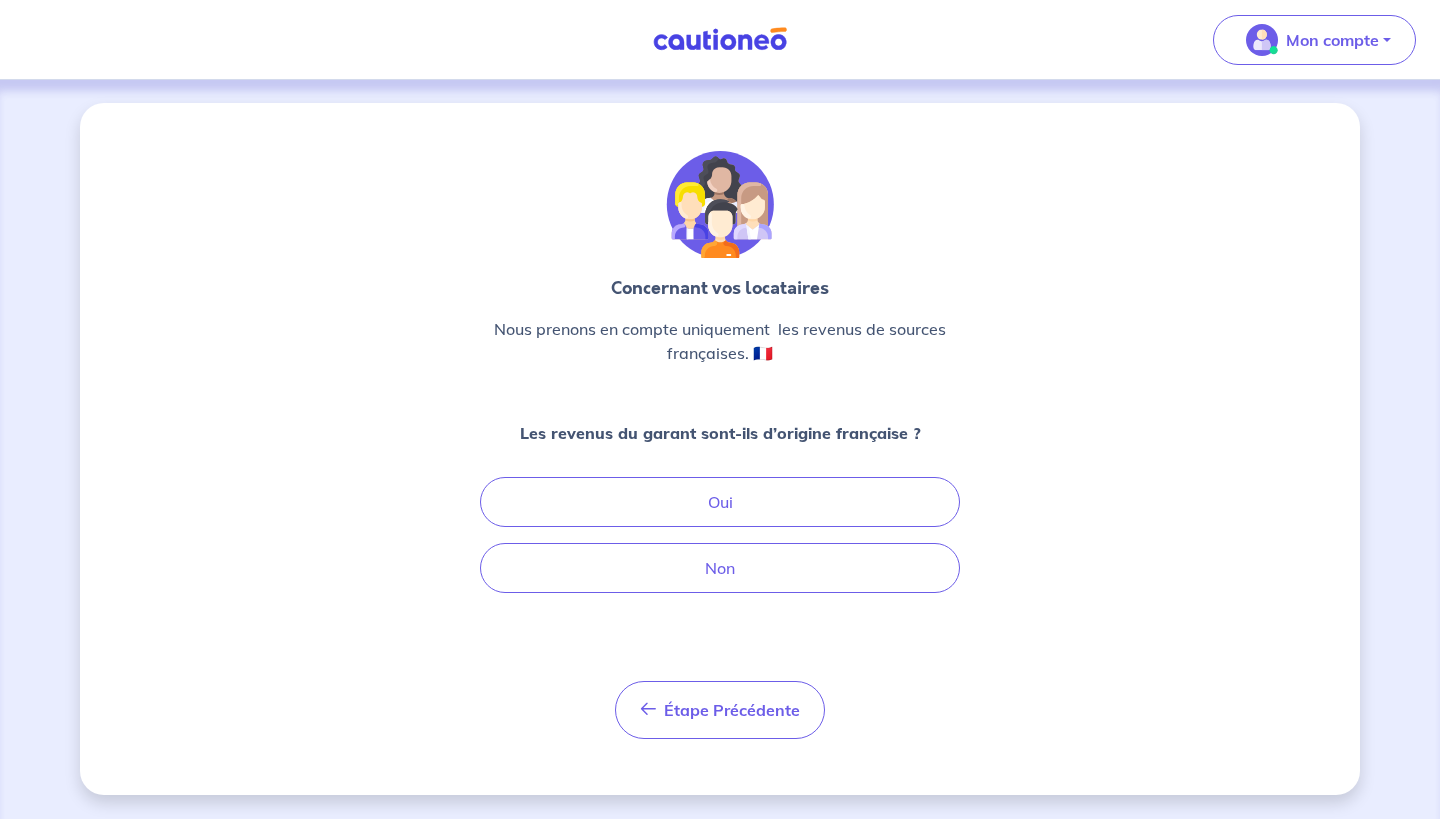 scroll, scrollTop: 0, scrollLeft: 0, axis: both 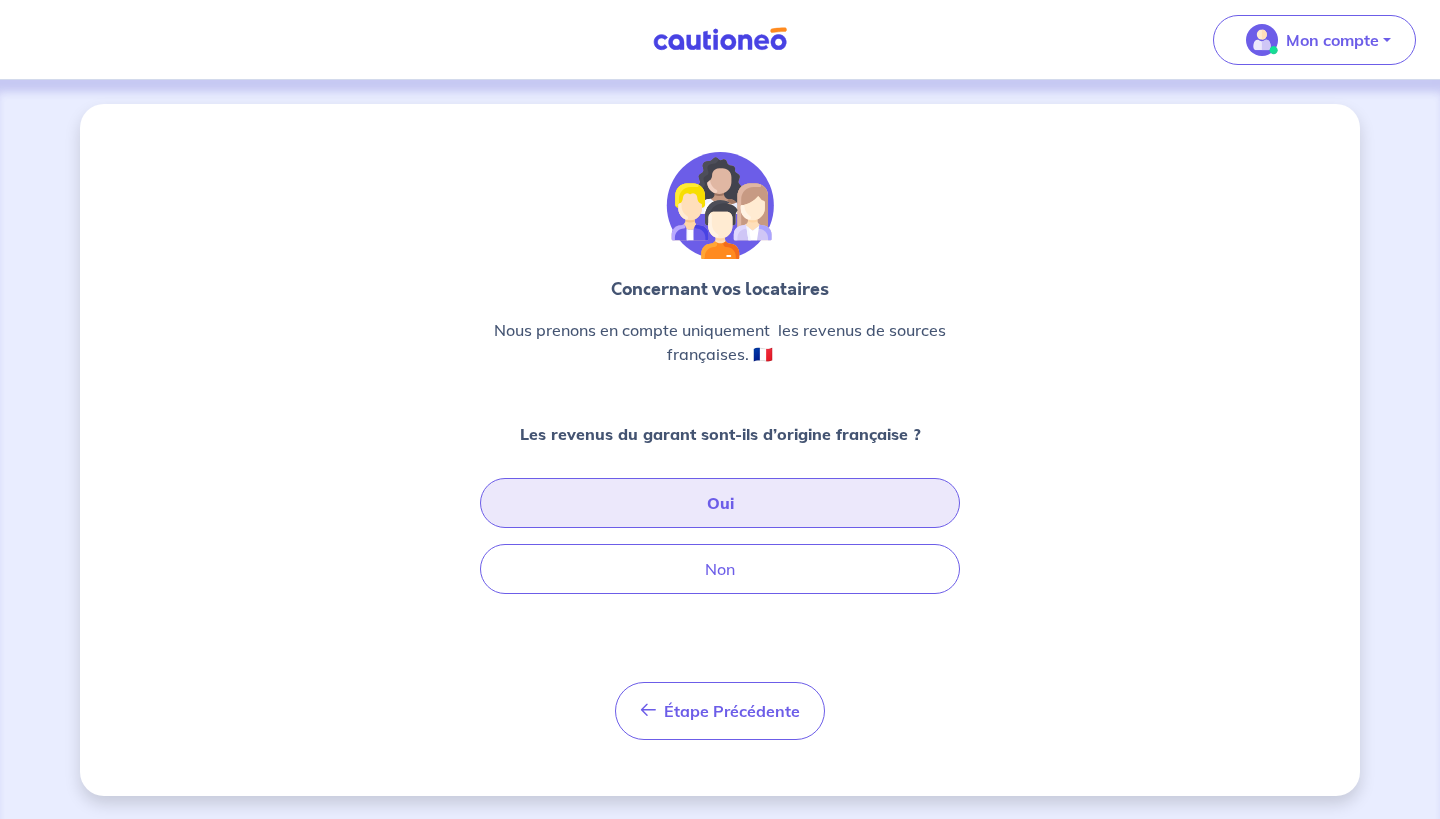 click on "Oui" at bounding box center [720, 503] 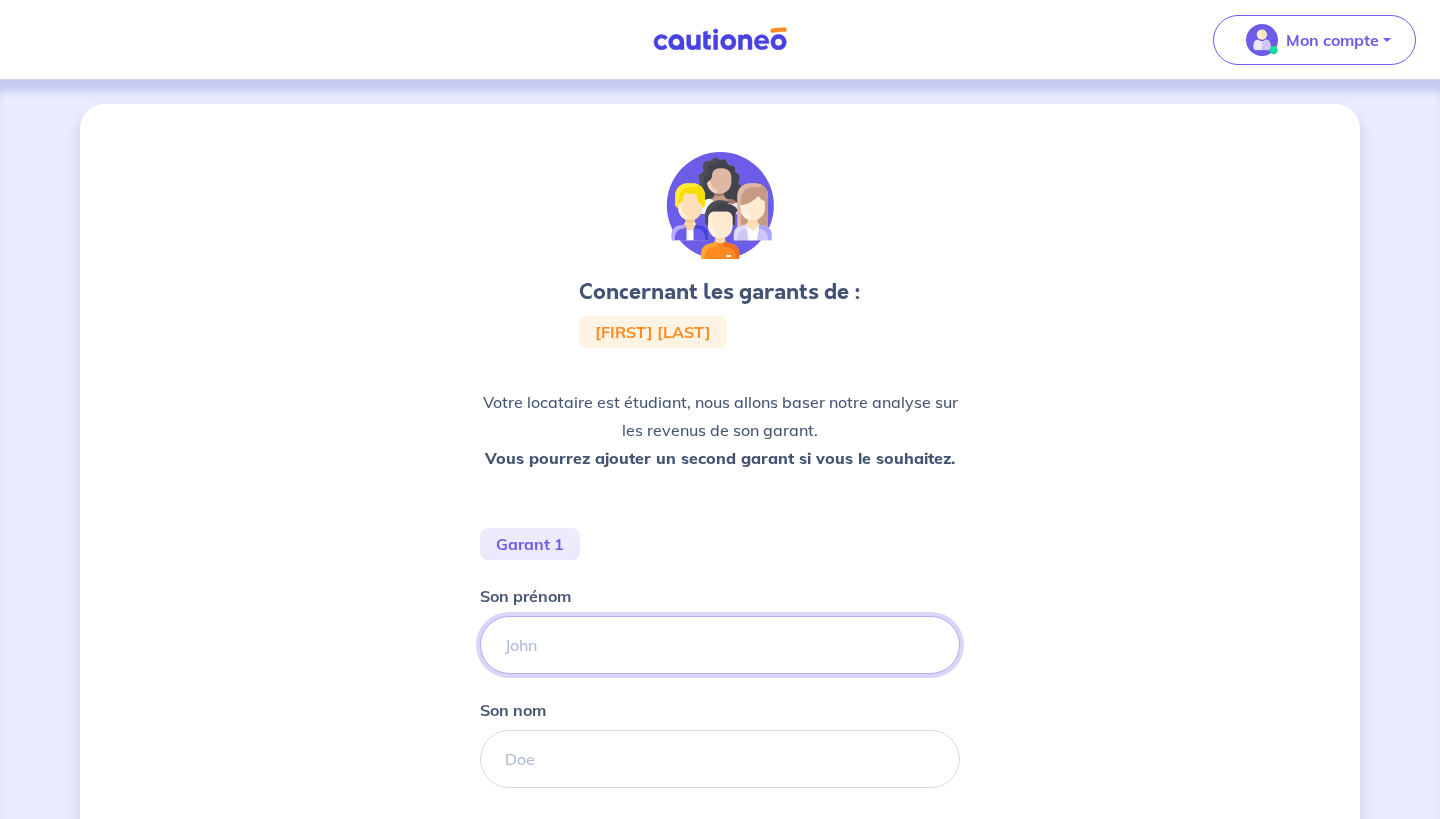 click on "Son prénom" at bounding box center [720, 645] 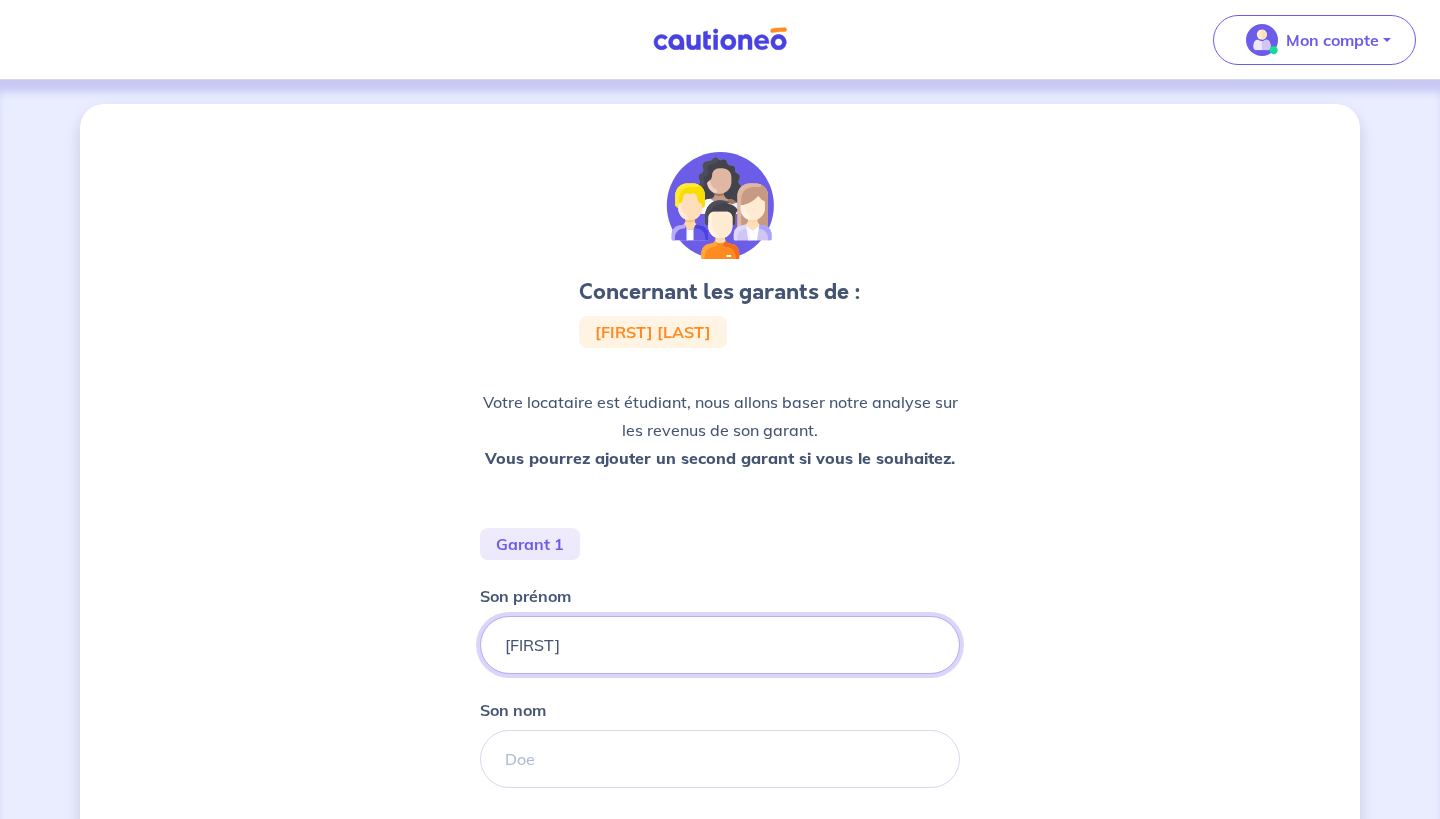 type on "[FIRST]" 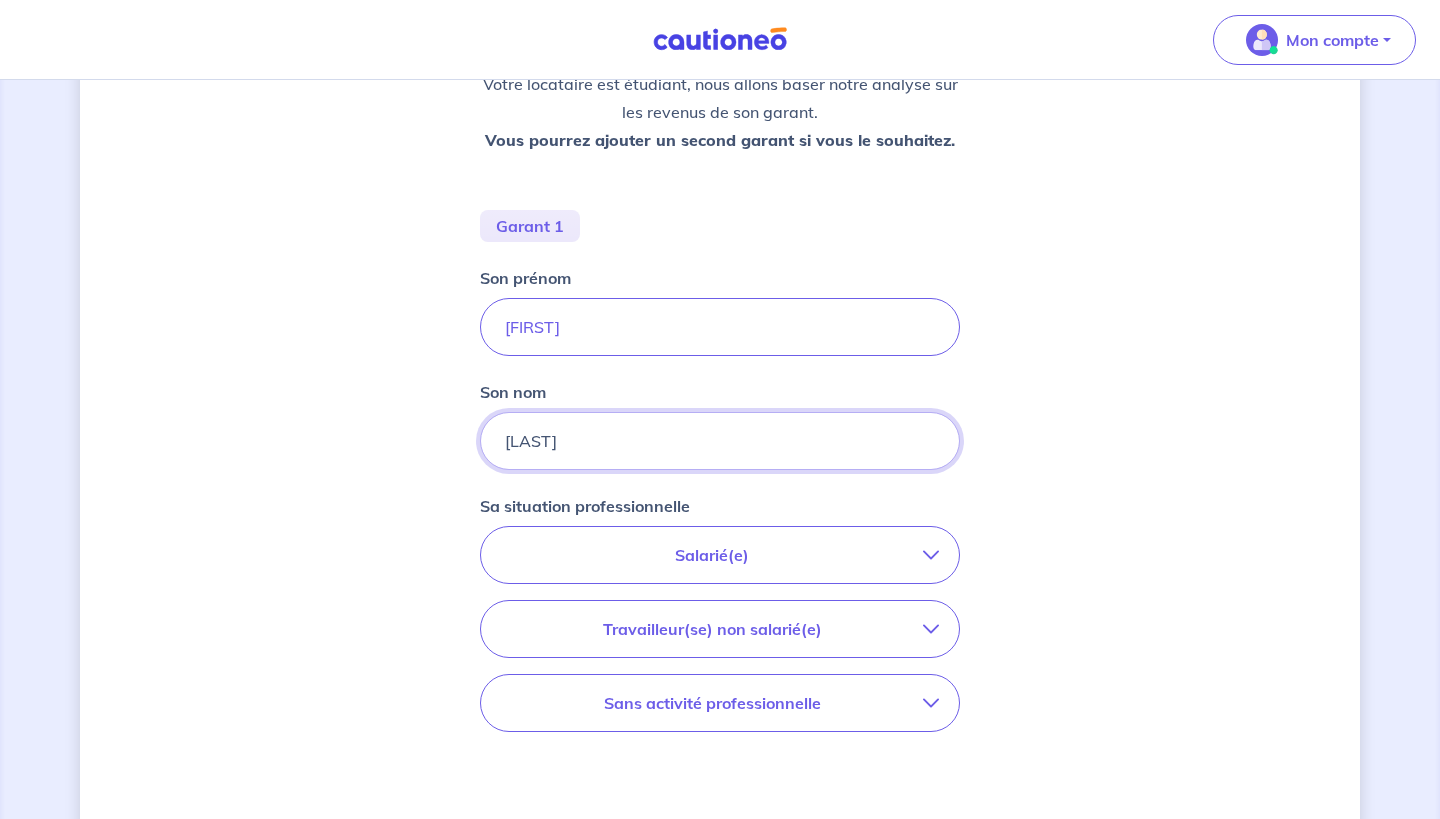 scroll, scrollTop: 331, scrollLeft: 0, axis: vertical 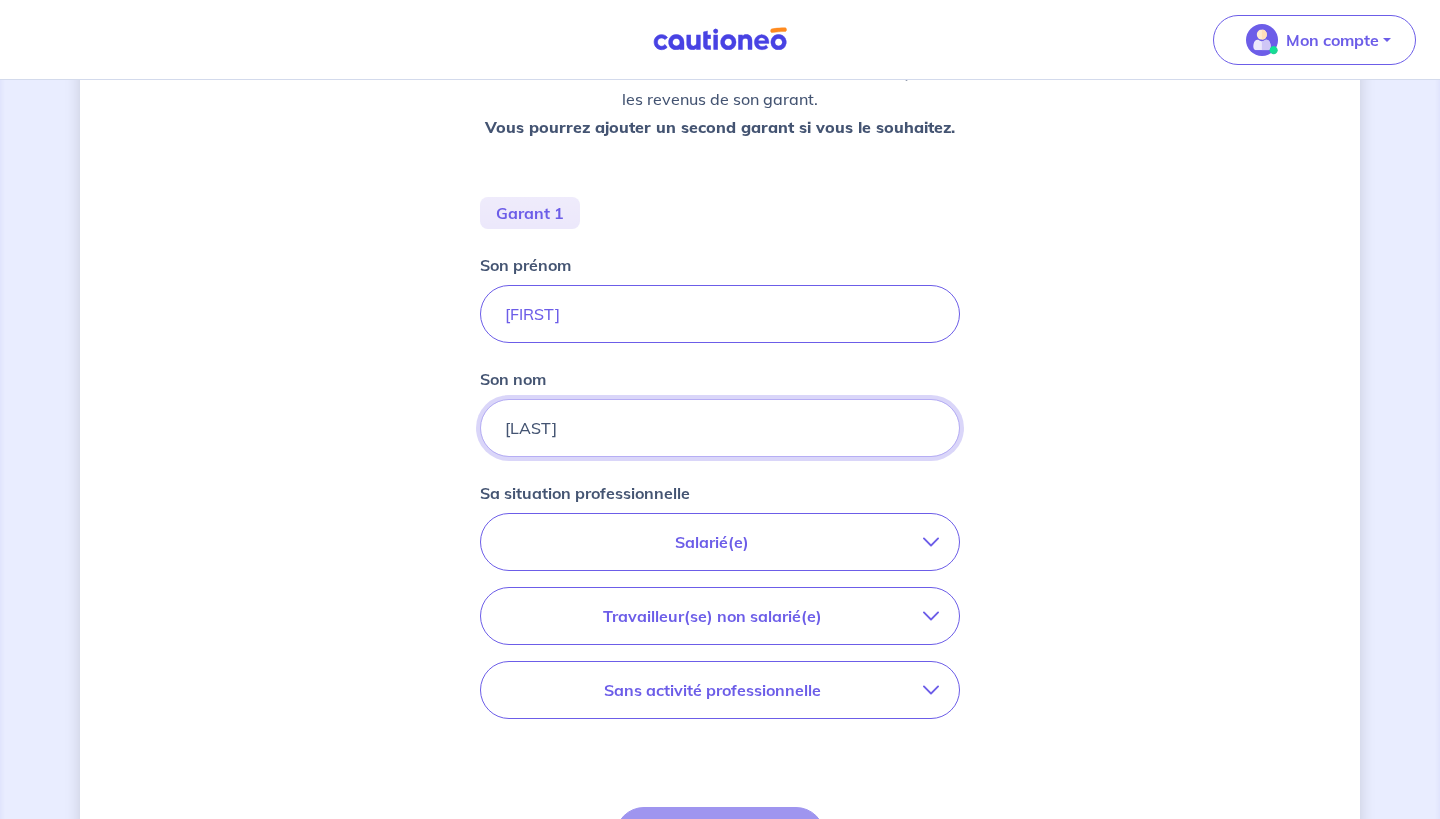 type on "[LAST]" 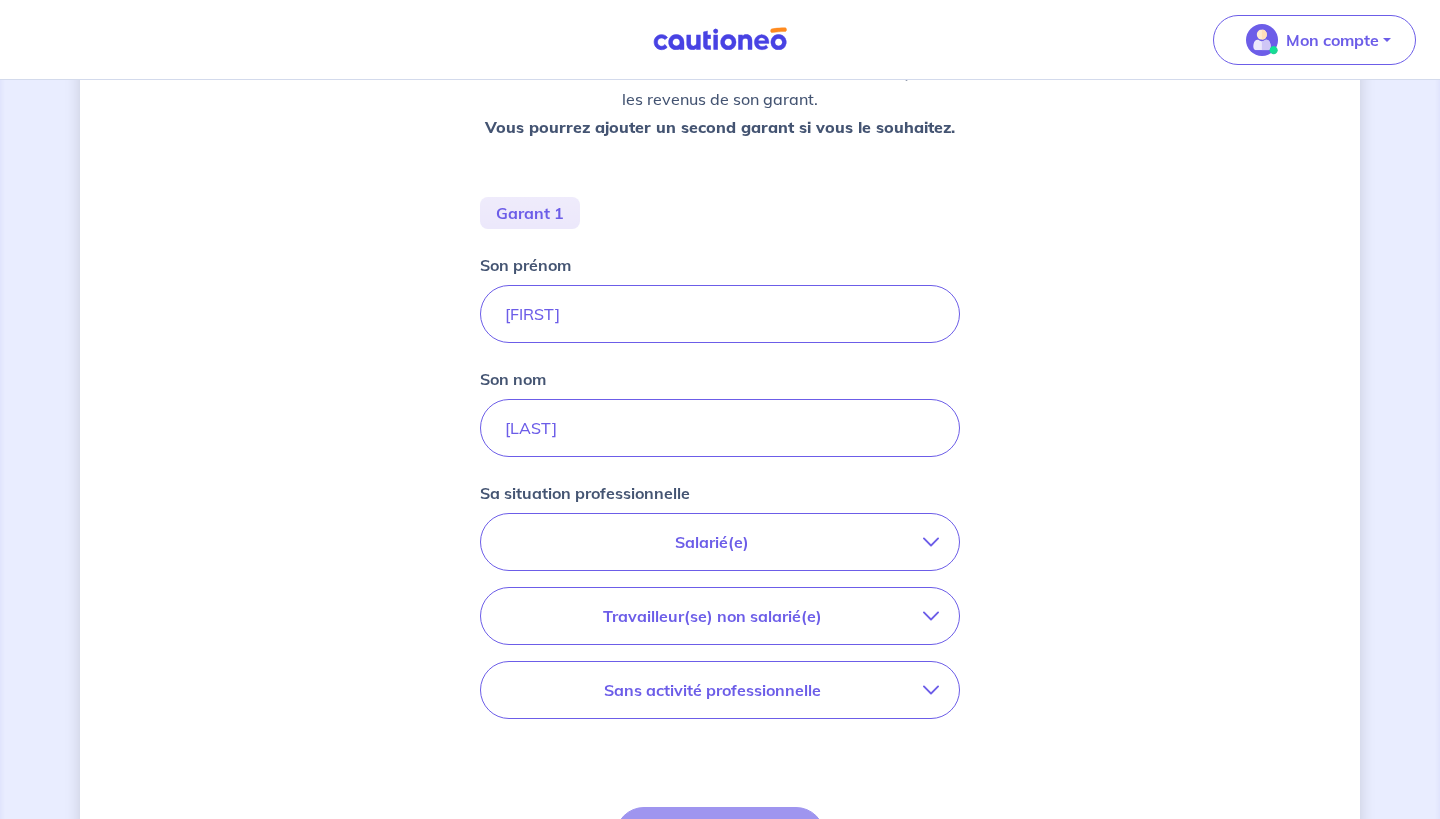 click on "Salarié(e)" at bounding box center [712, 542] 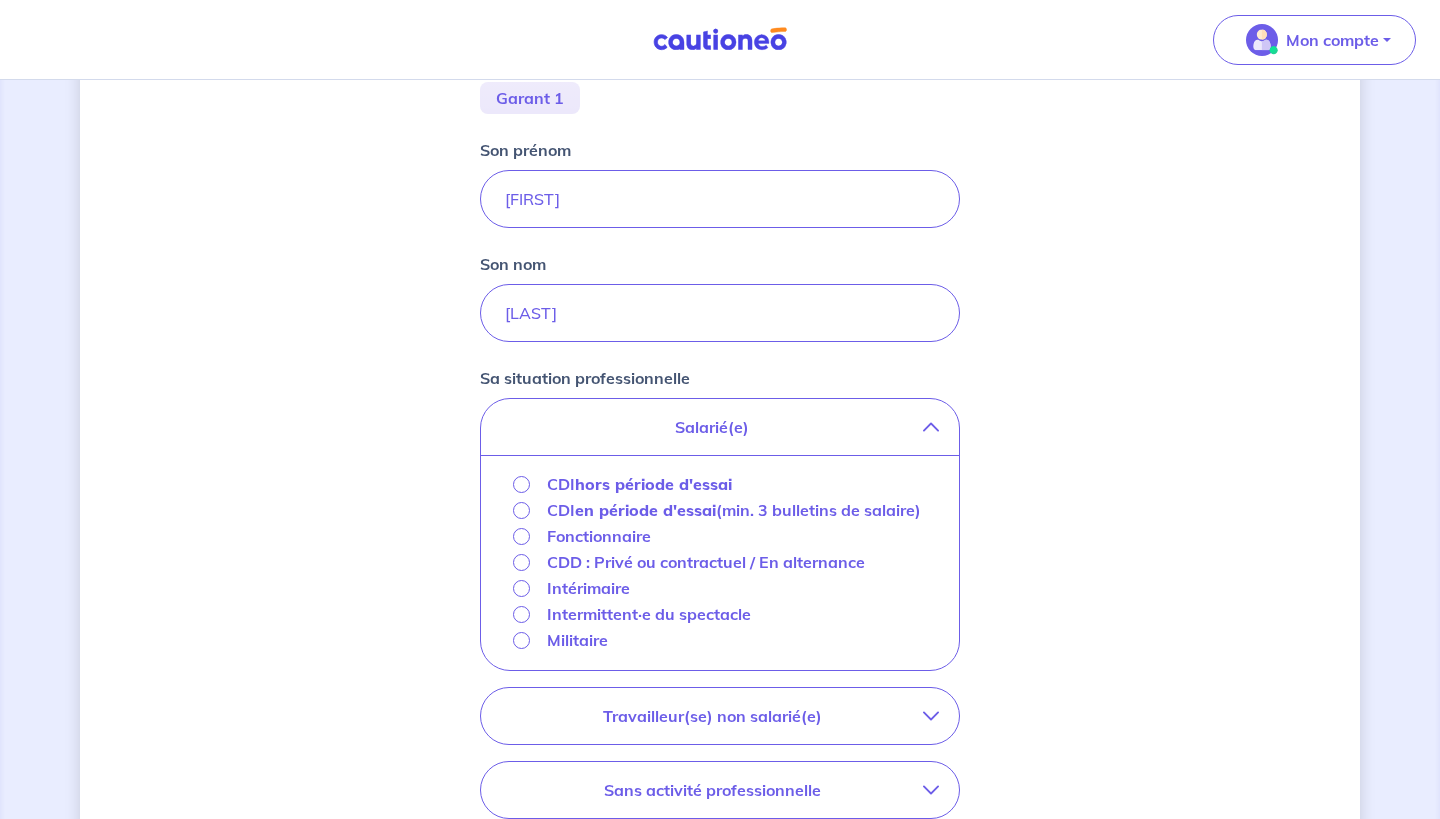 scroll, scrollTop: 478, scrollLeft: 0, axis: vertical 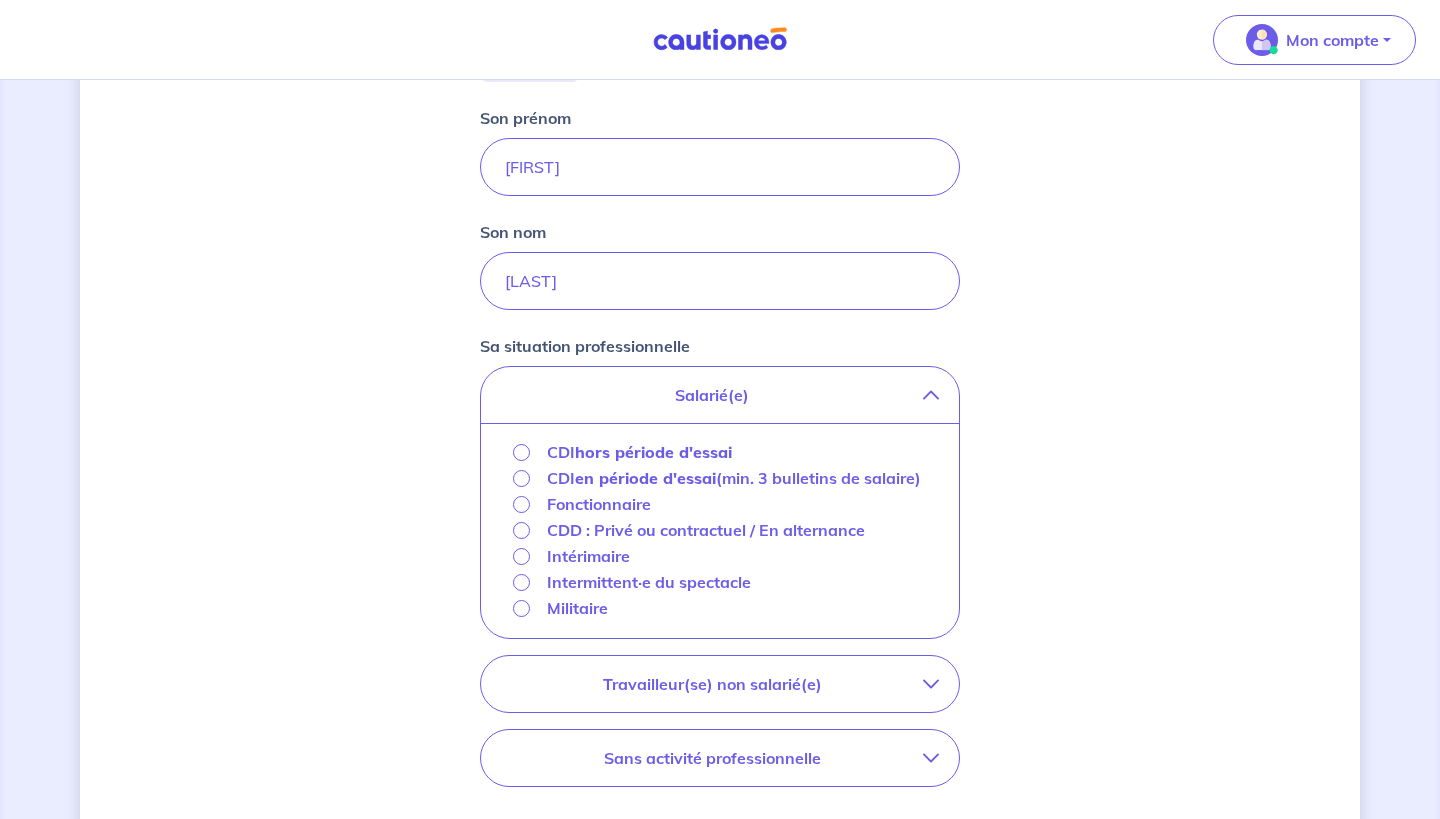 click on "Fonctionnaire" at bounding box center [599, 504] 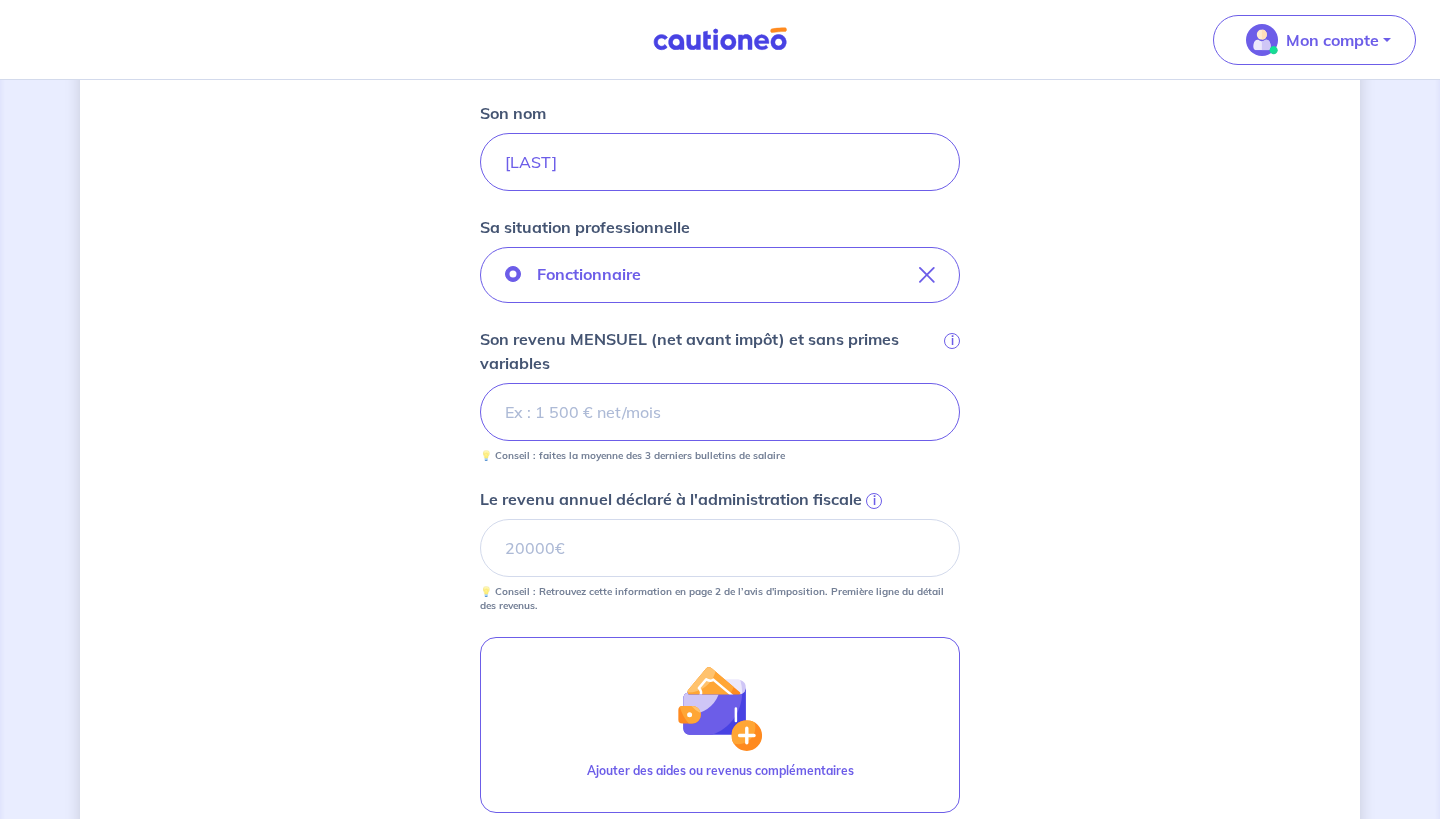 scroll, scrollTop: 609, scrollLeft: 0, axis: vertical 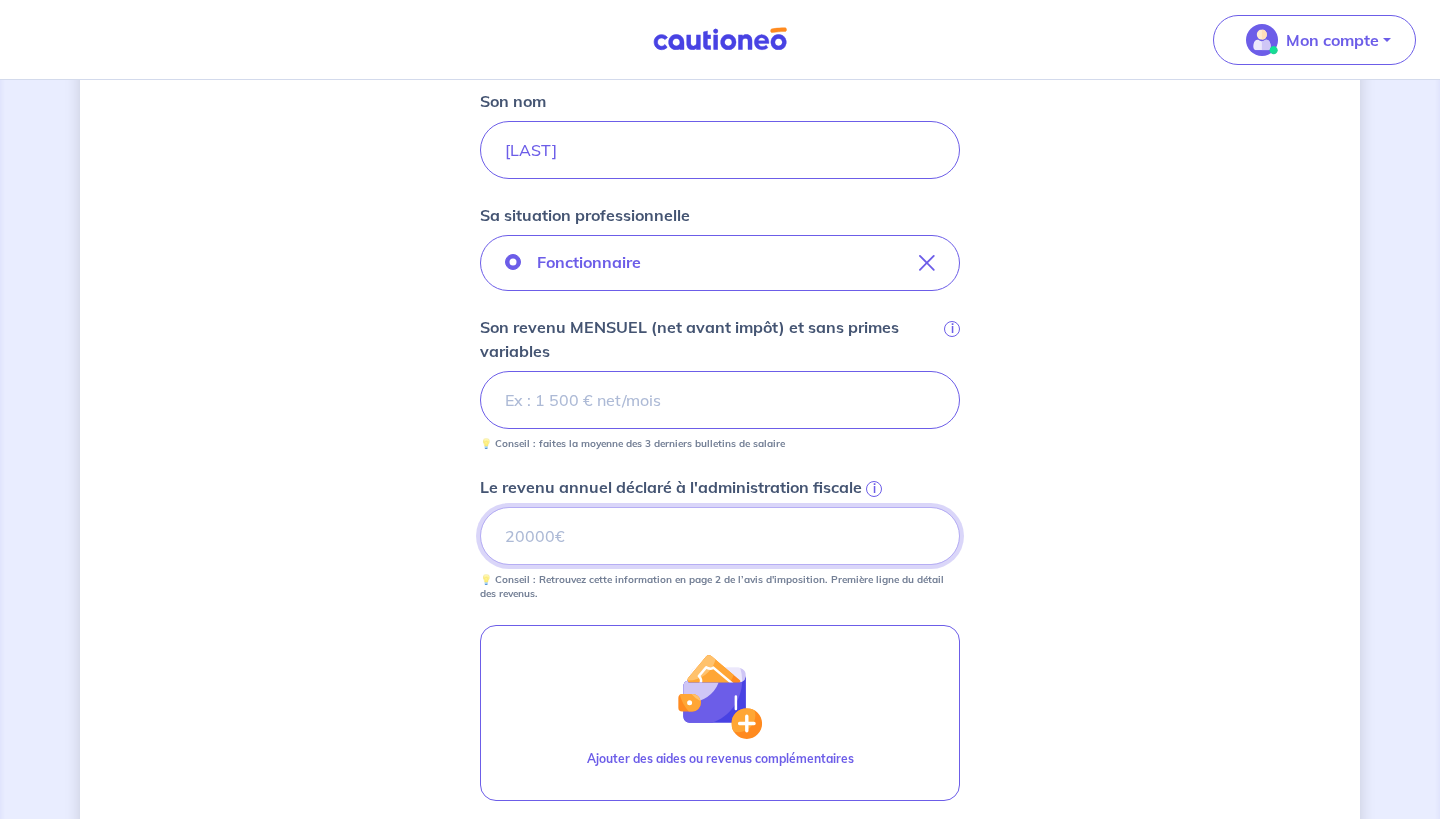 click on "Le revenu annuel déclaré à l'administration fiscale i" at bounding box center [720, 536] 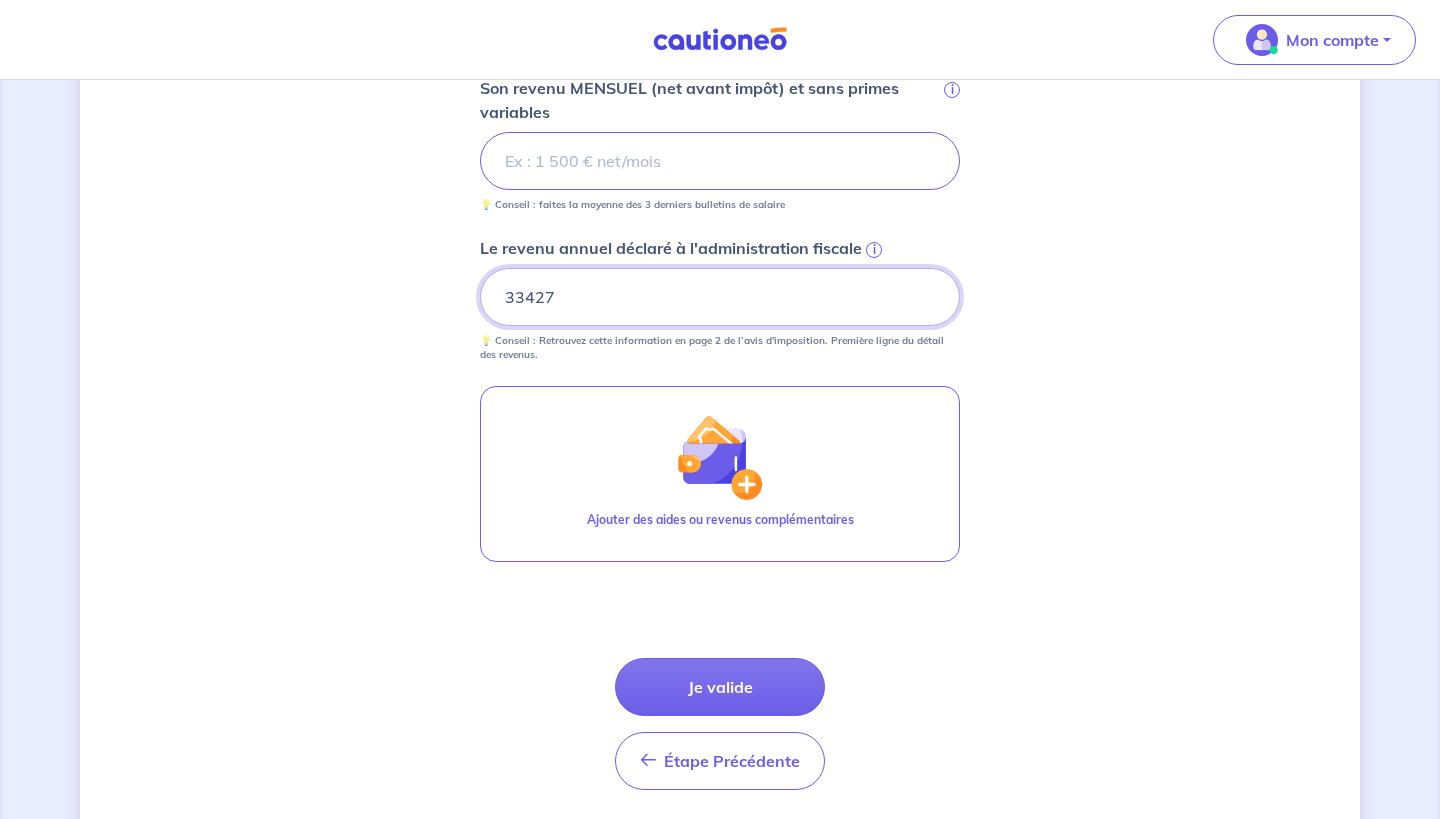 scroll, scrollTop: 852, scrollLeft: 0, axis: vertical 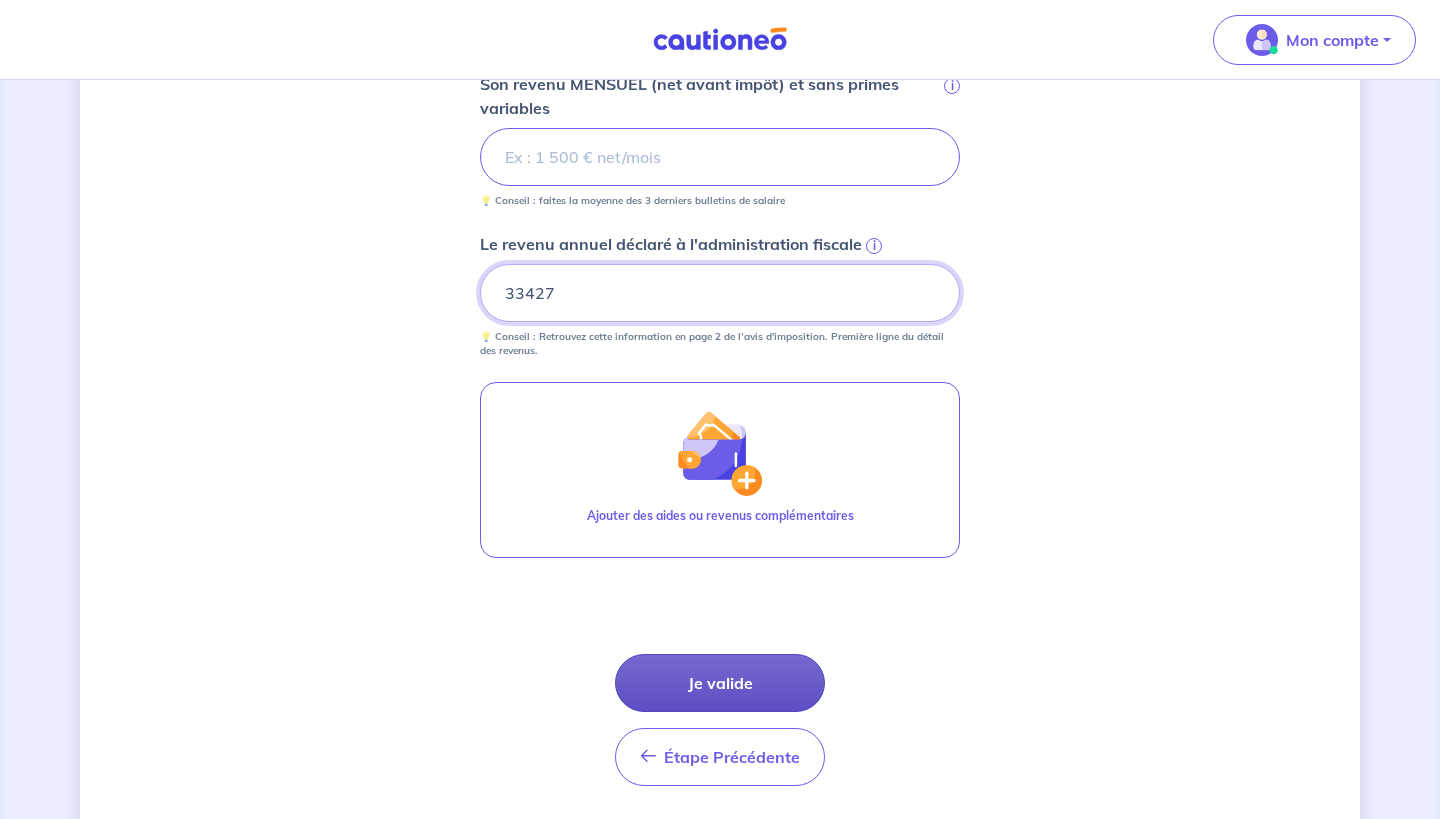 type on "33427" 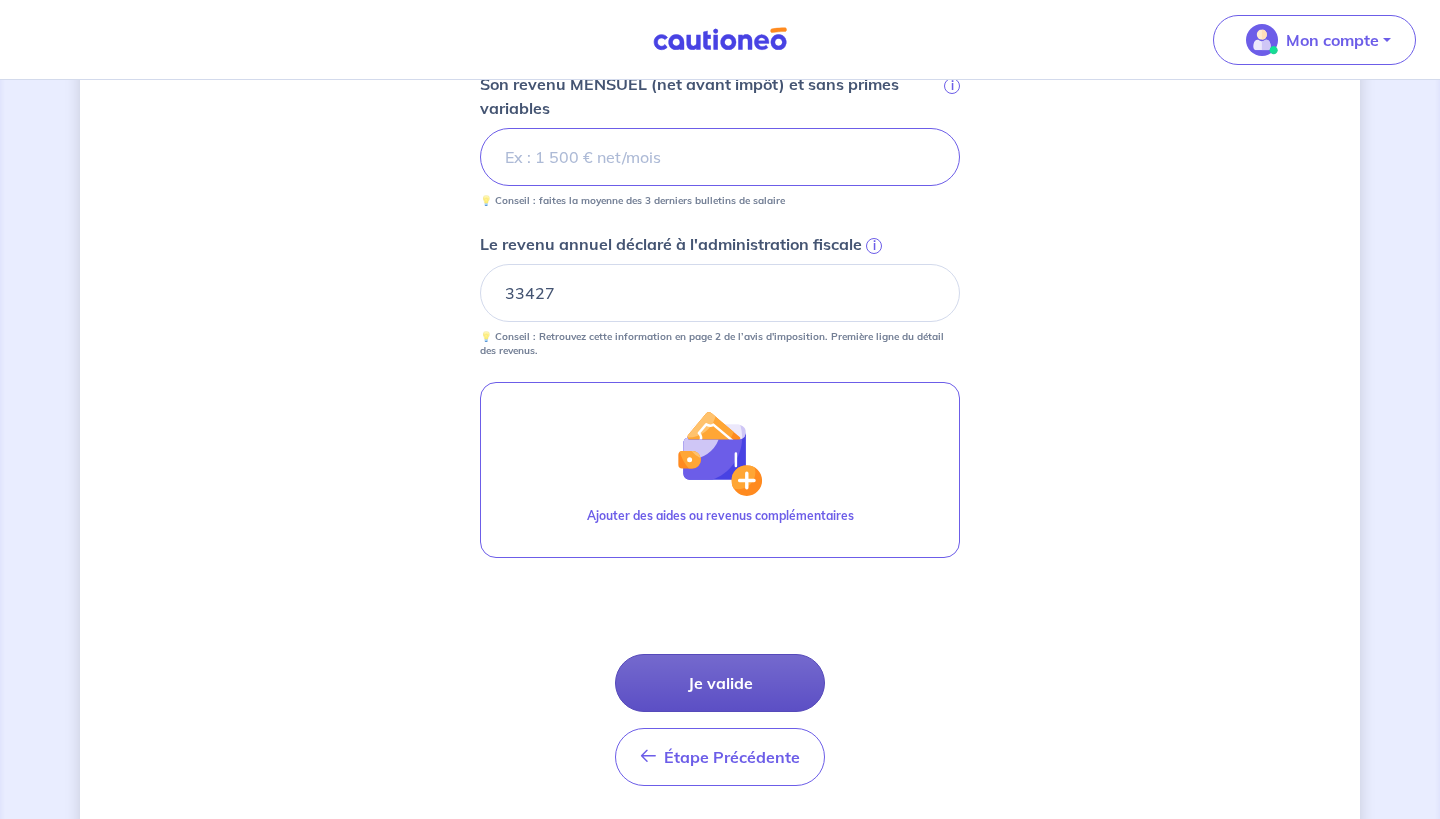 click on "Je valide" at bounding box center (720, 683) 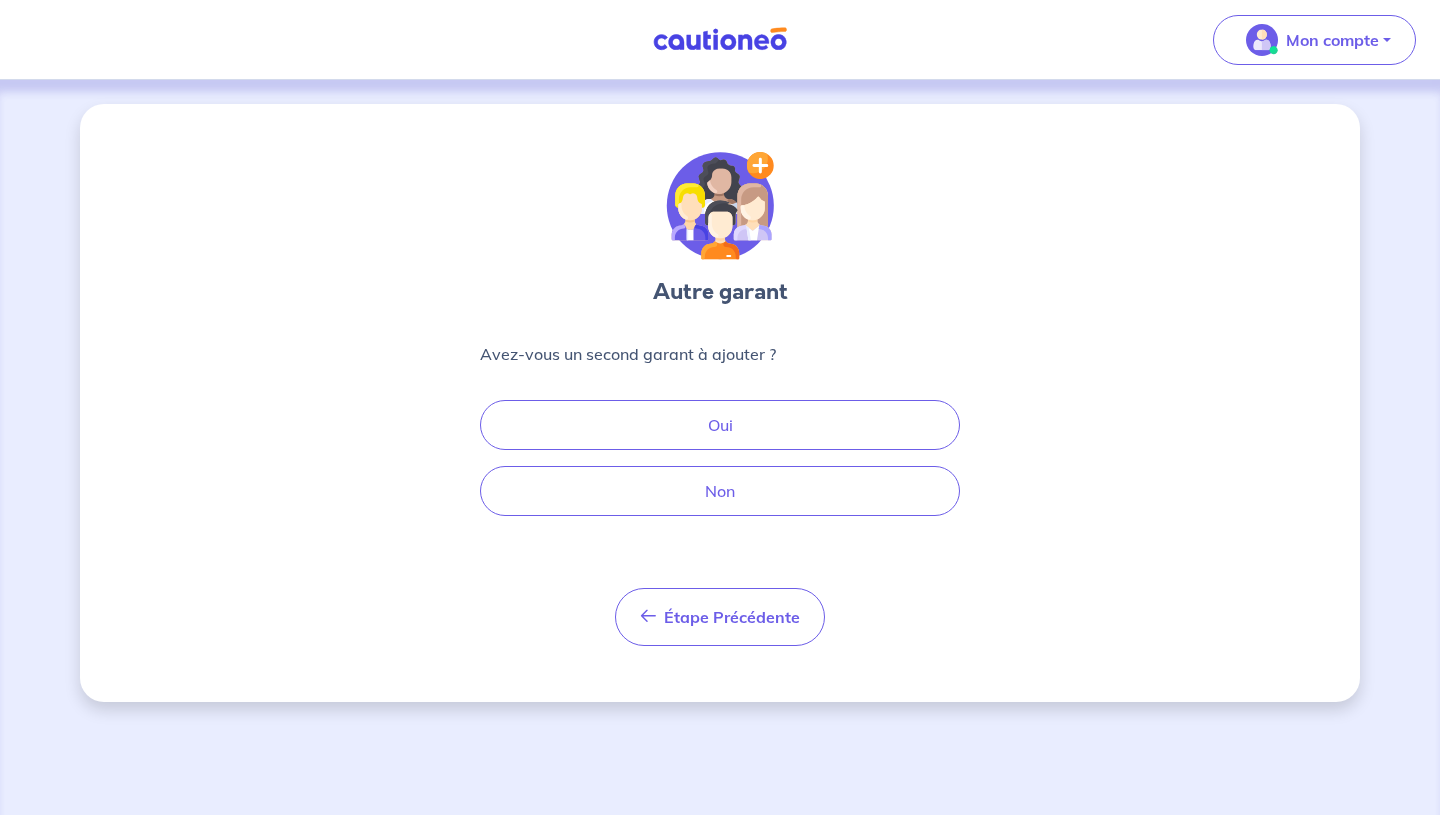 scroll, scrollTop: 0, scrollLeft: 0, axis: both 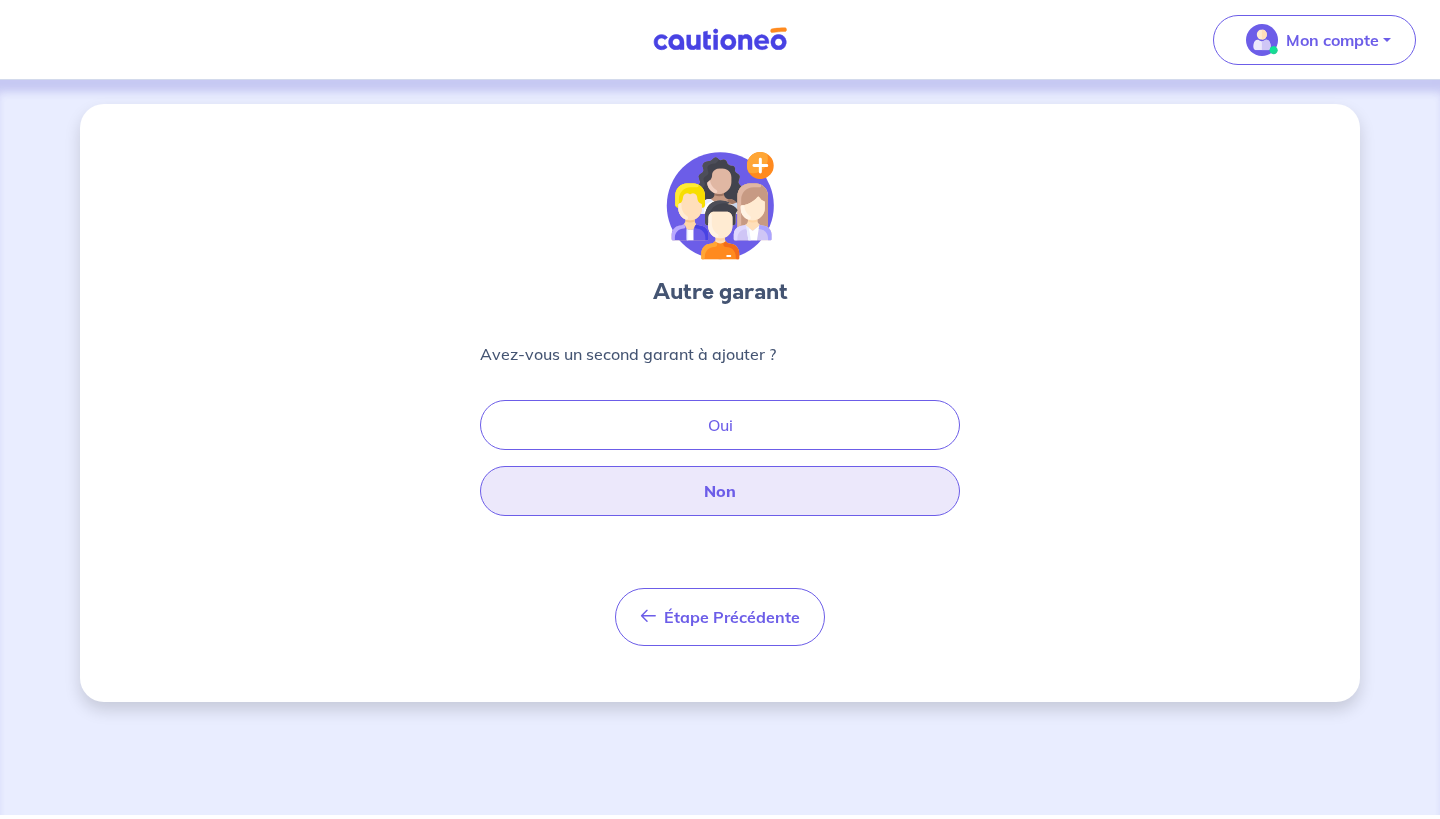click on "Non" at bounding box center [720, 491] 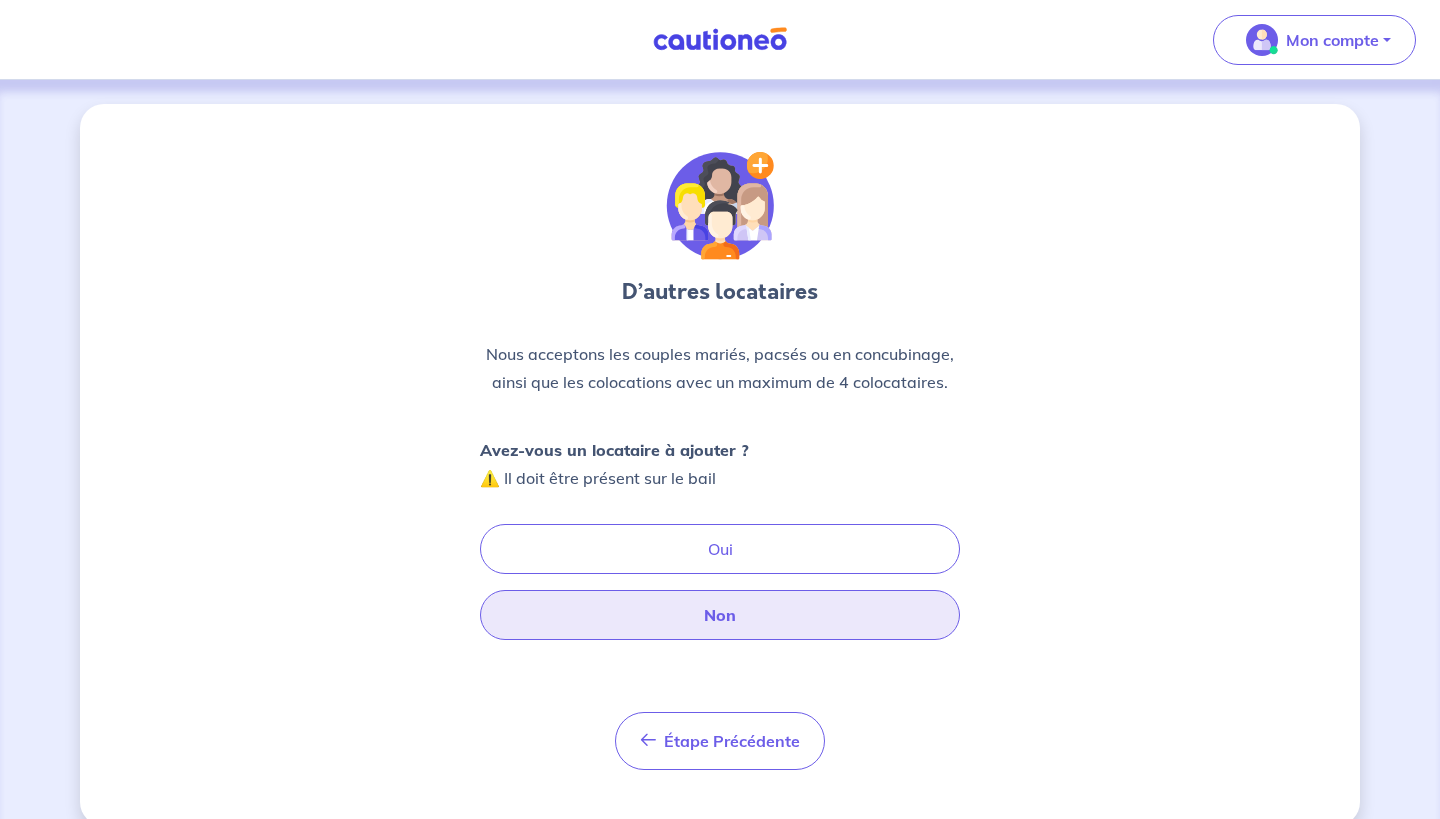click on "Non" at bounding box center (720, 615) 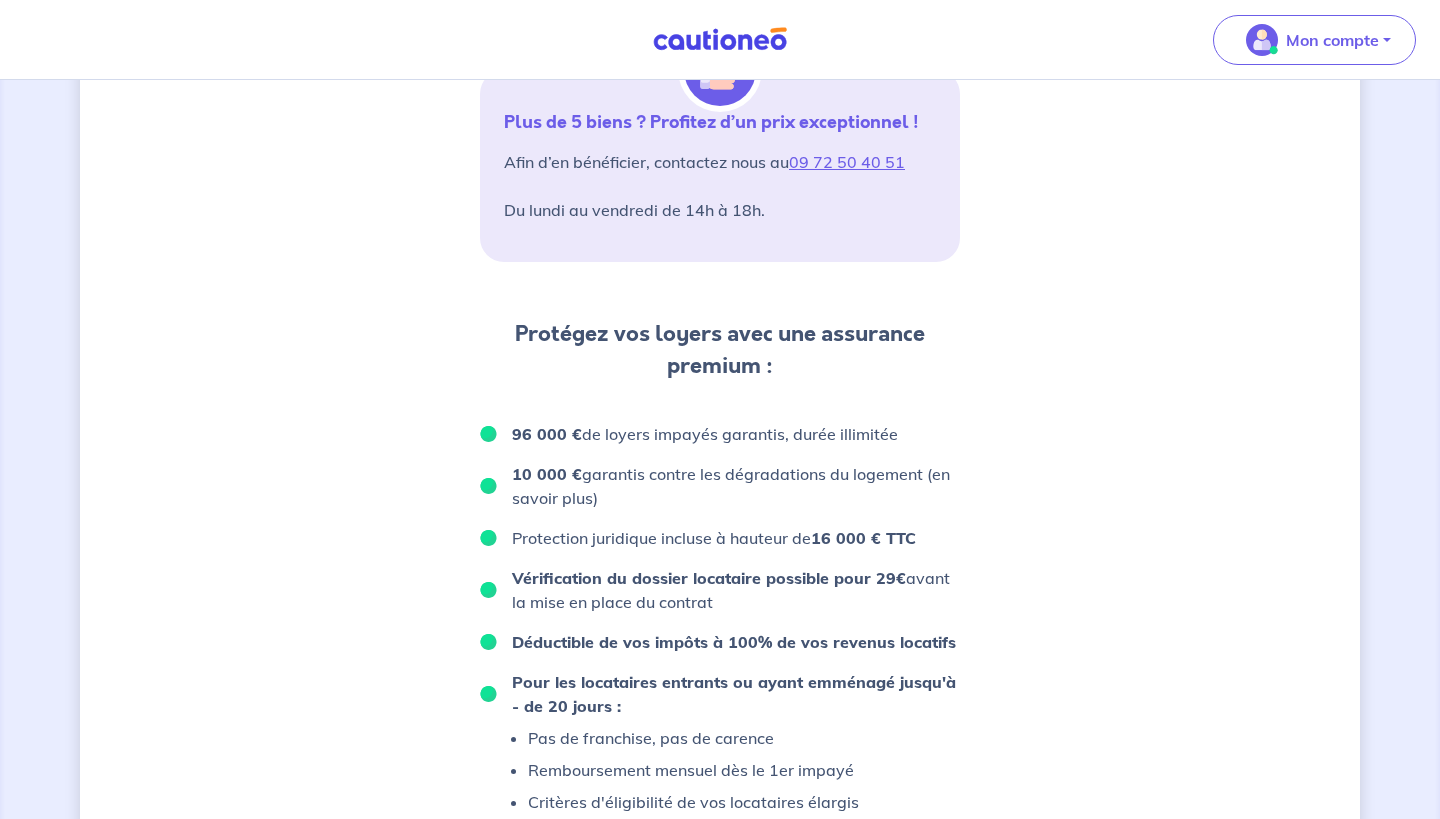 scroll, scrollTop: 893, scrollLeft: 0, axis: vertical 